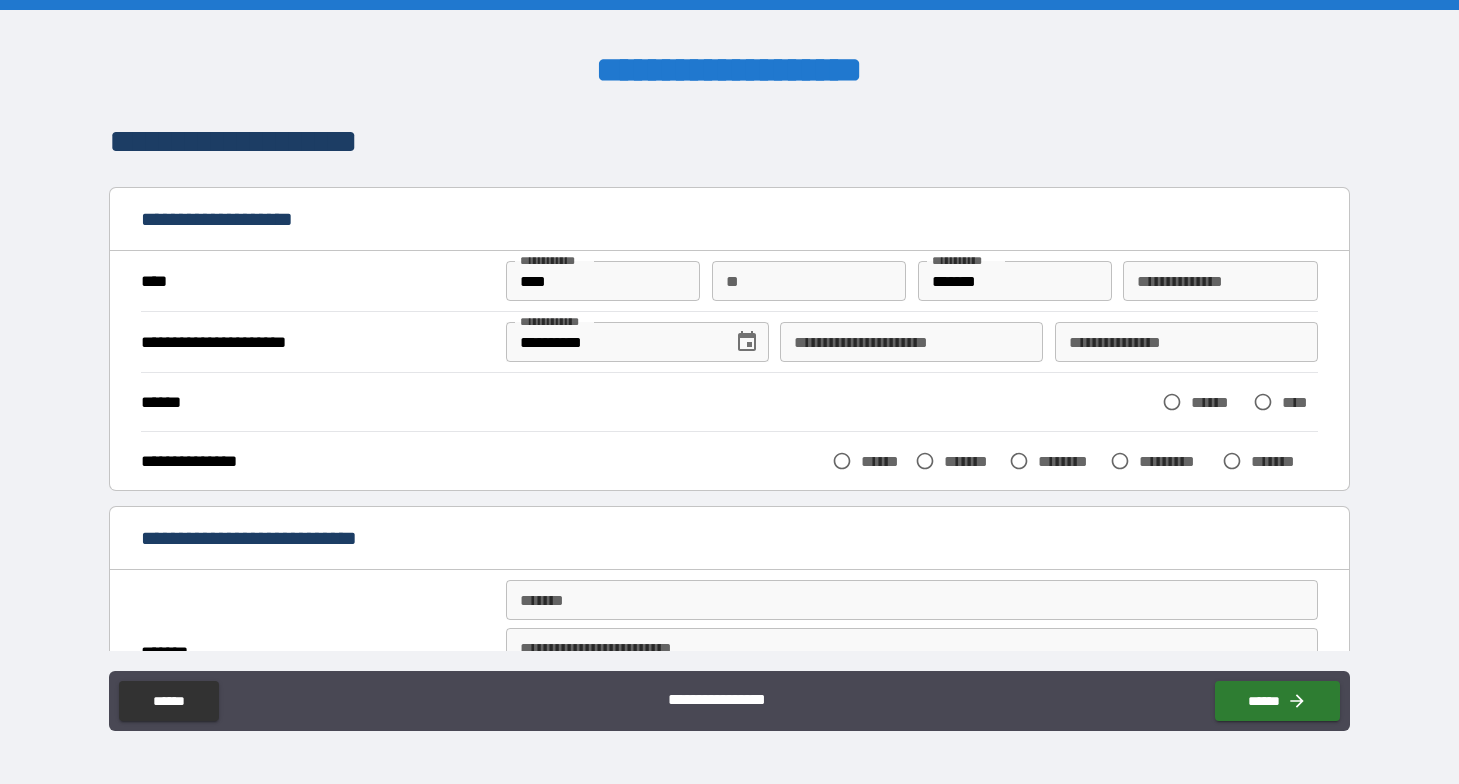 scroll, scrollTop: 0, scrollLeft: 0, axis: both 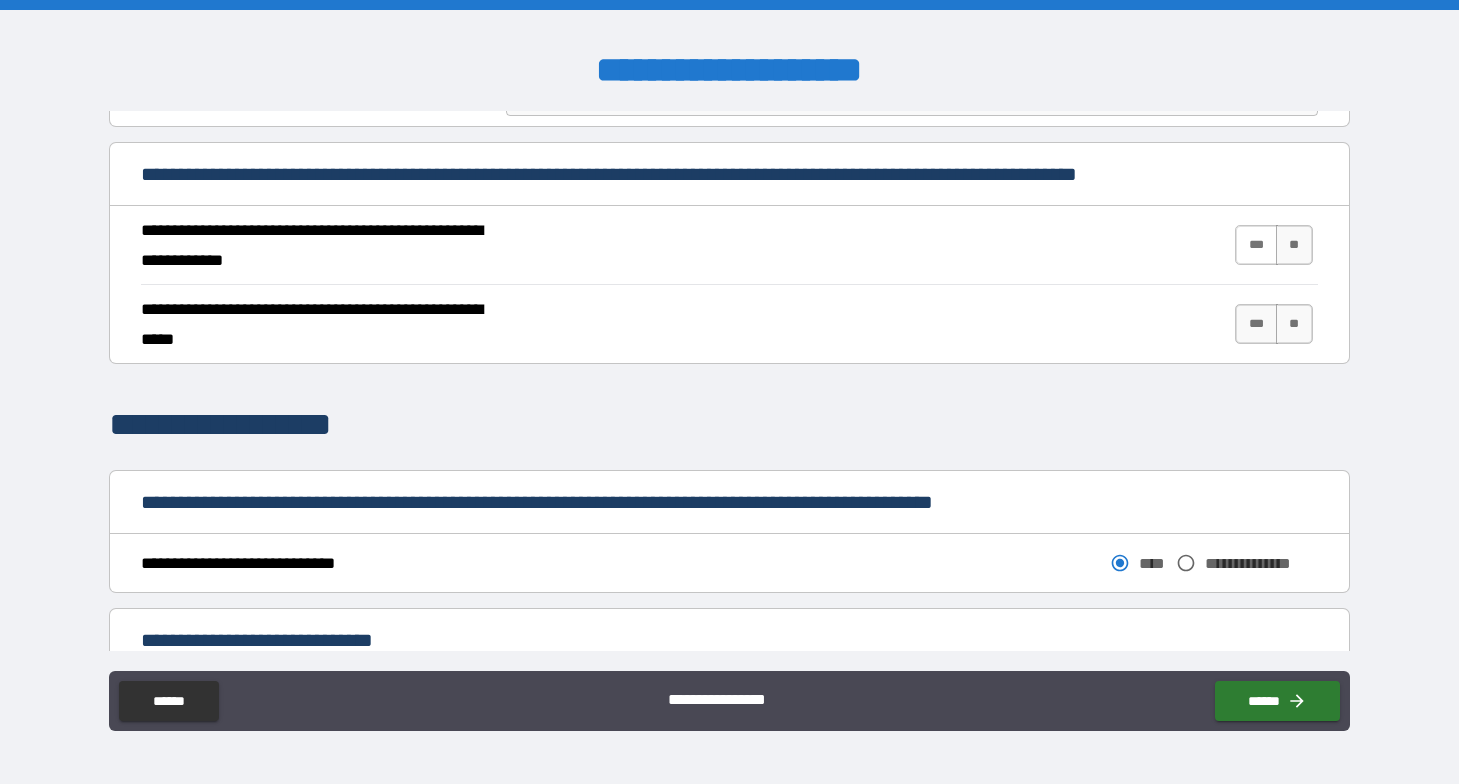click on "***" at bounding box center [1256, 245] 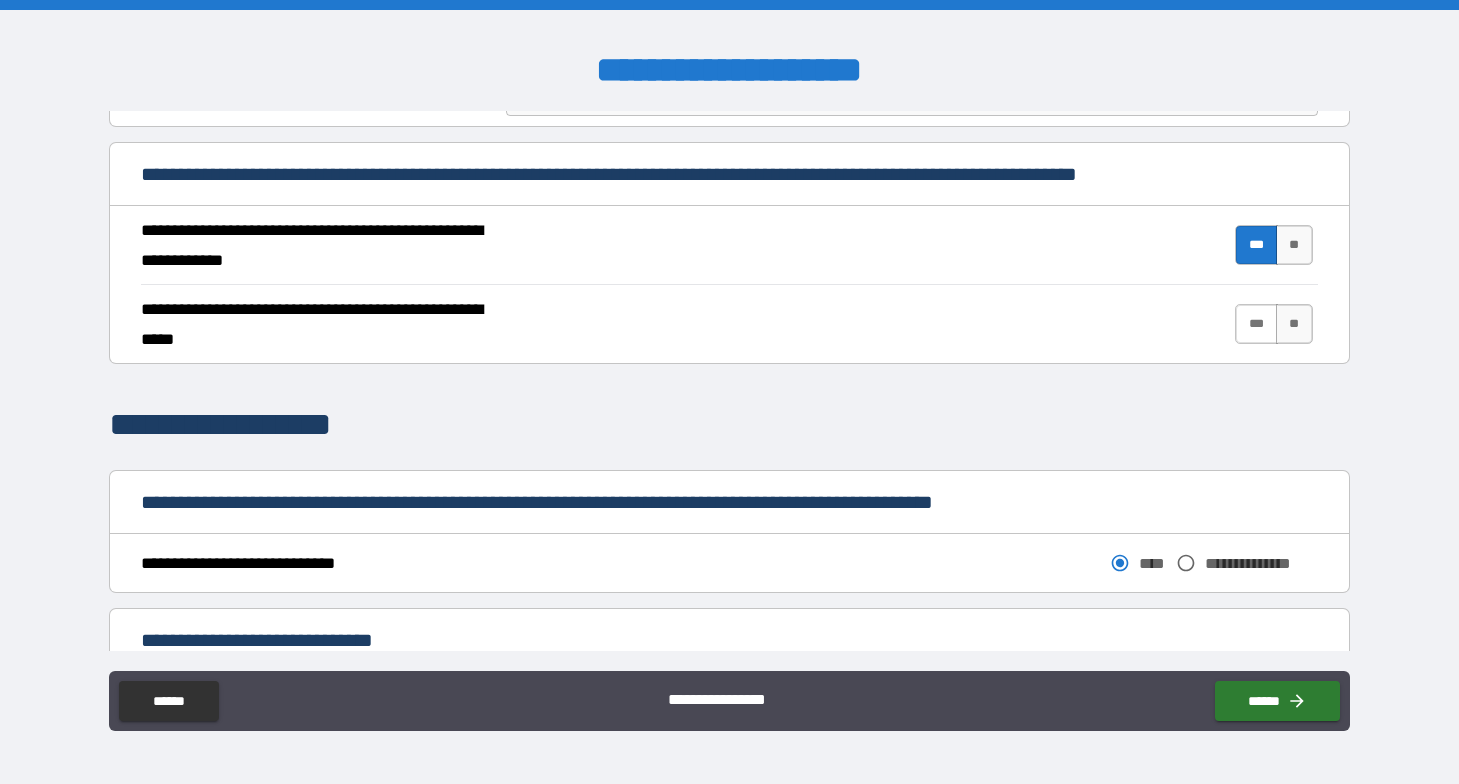 click on "***" at bounding box center (1256, 324) 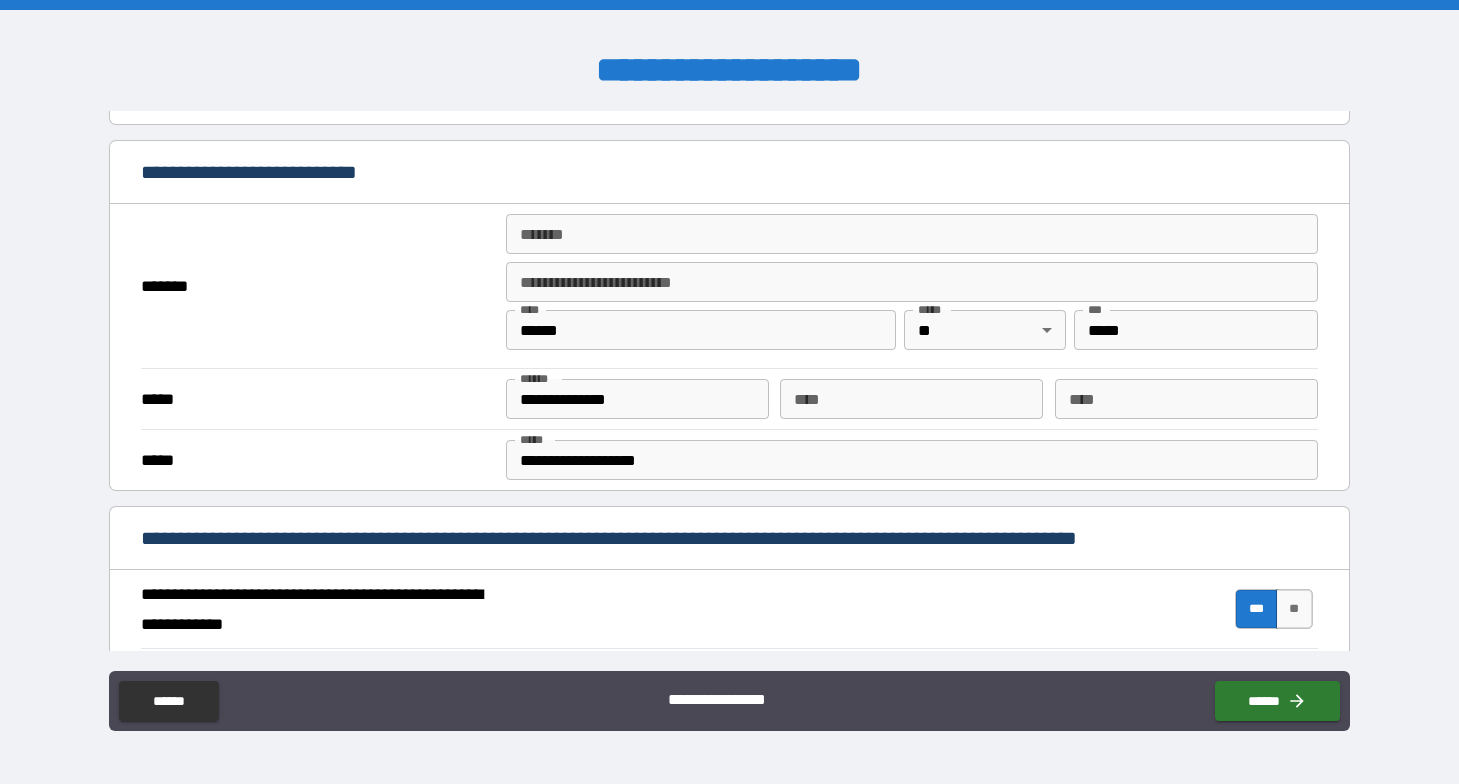 scroll, scrollTop: 302, scrollLeft: 0, axis: vertical 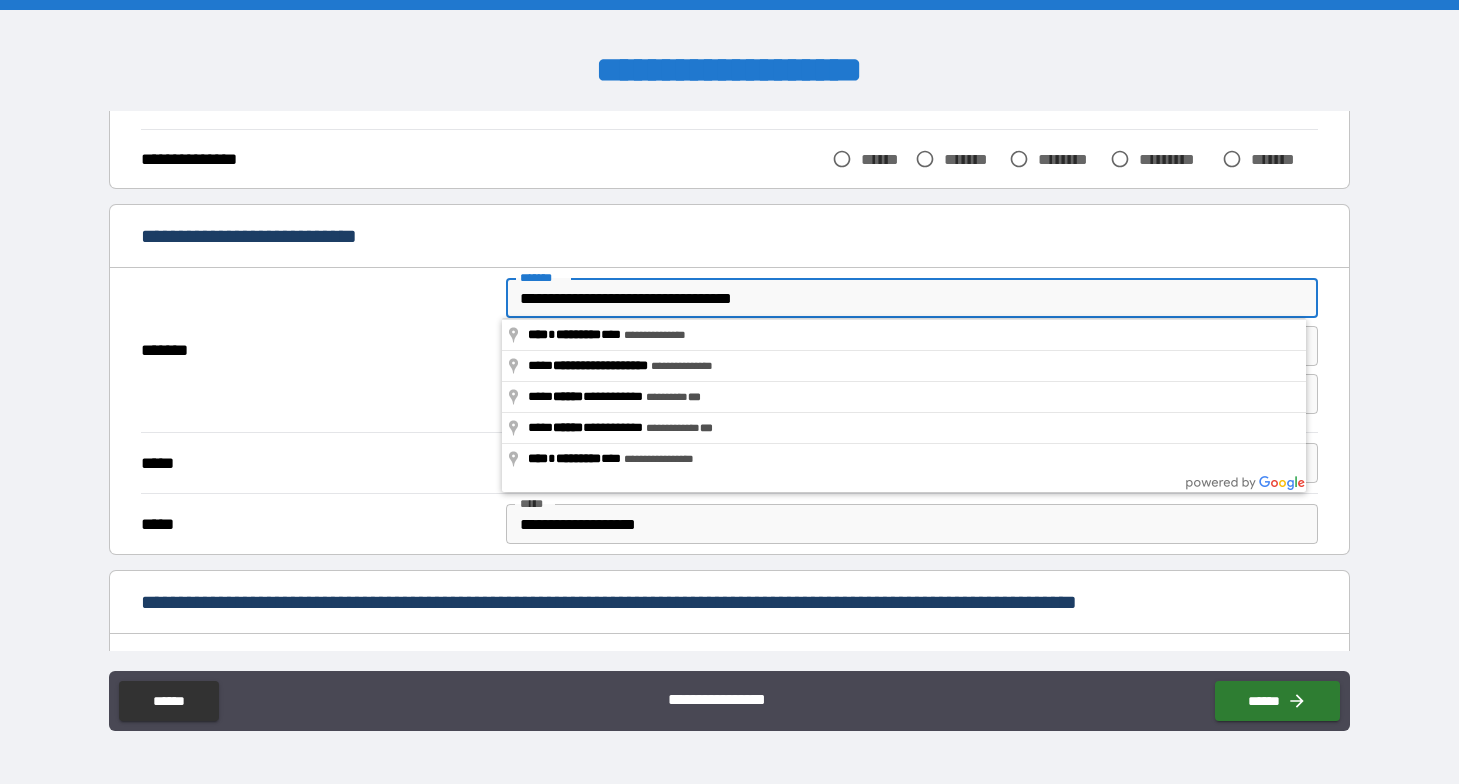 type on "**********" 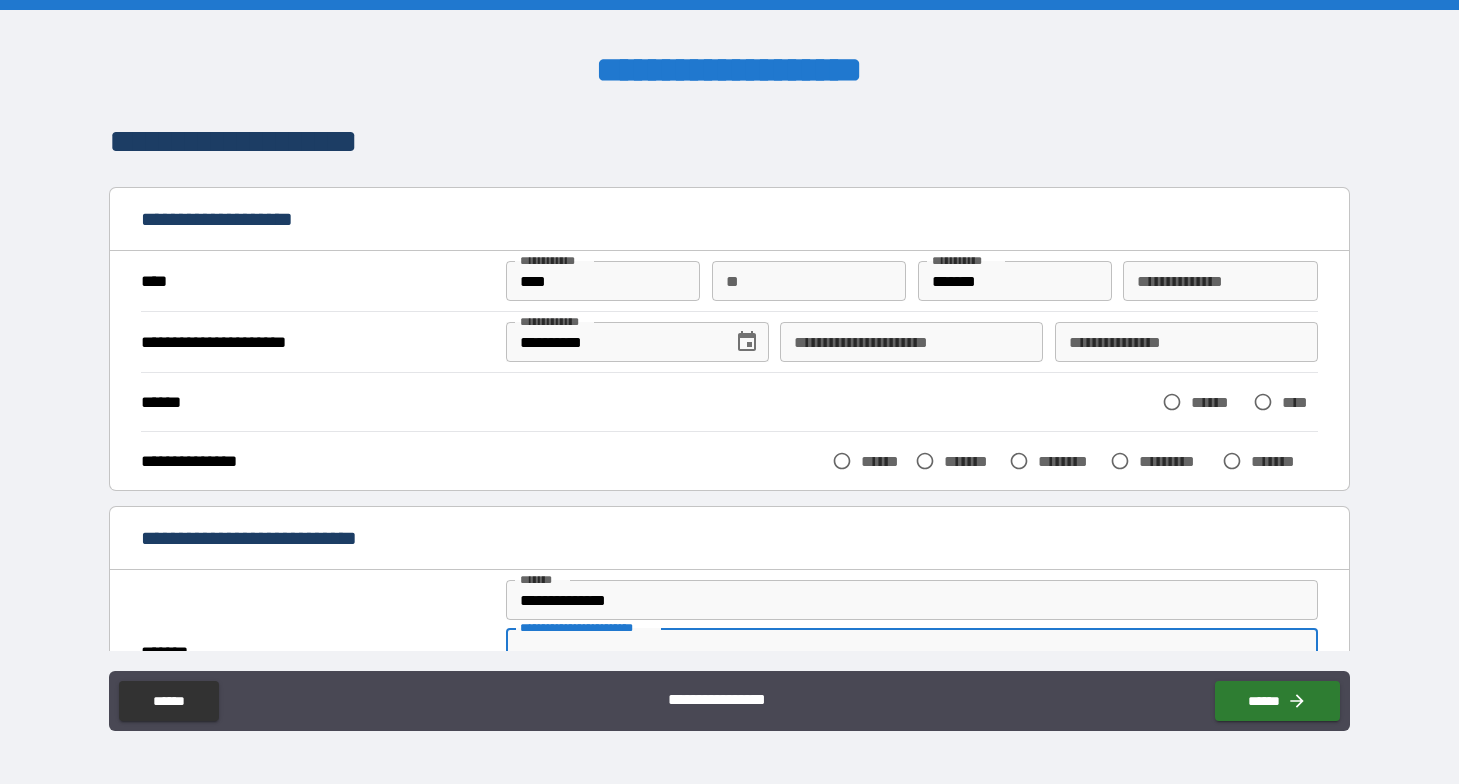 scroll, scrollTop: 0, scrollLeft: 0, axis: both 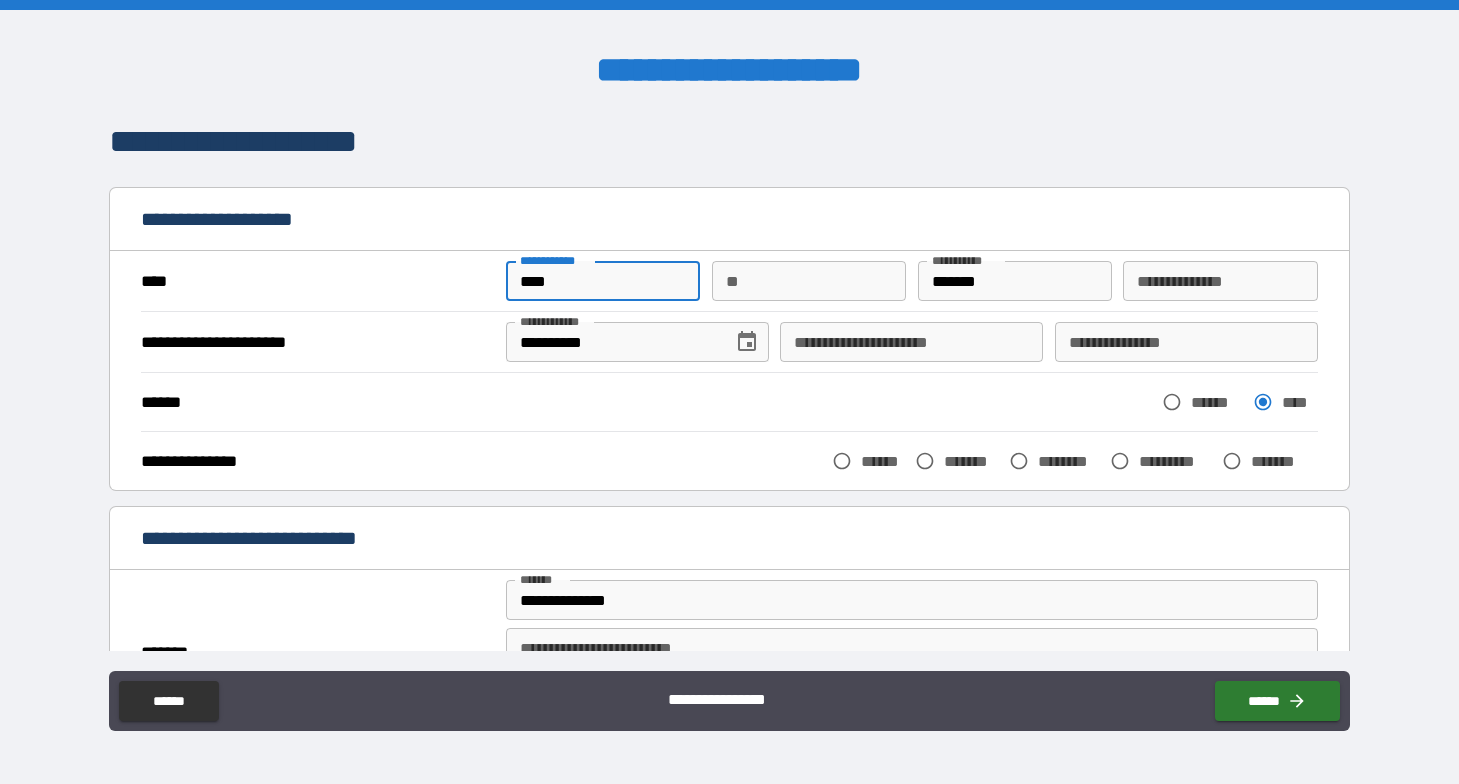 drag, startPoint x: 577, startPoint y: 274, endPoint x: 493, endPoint y: 272, distance: 84.0238 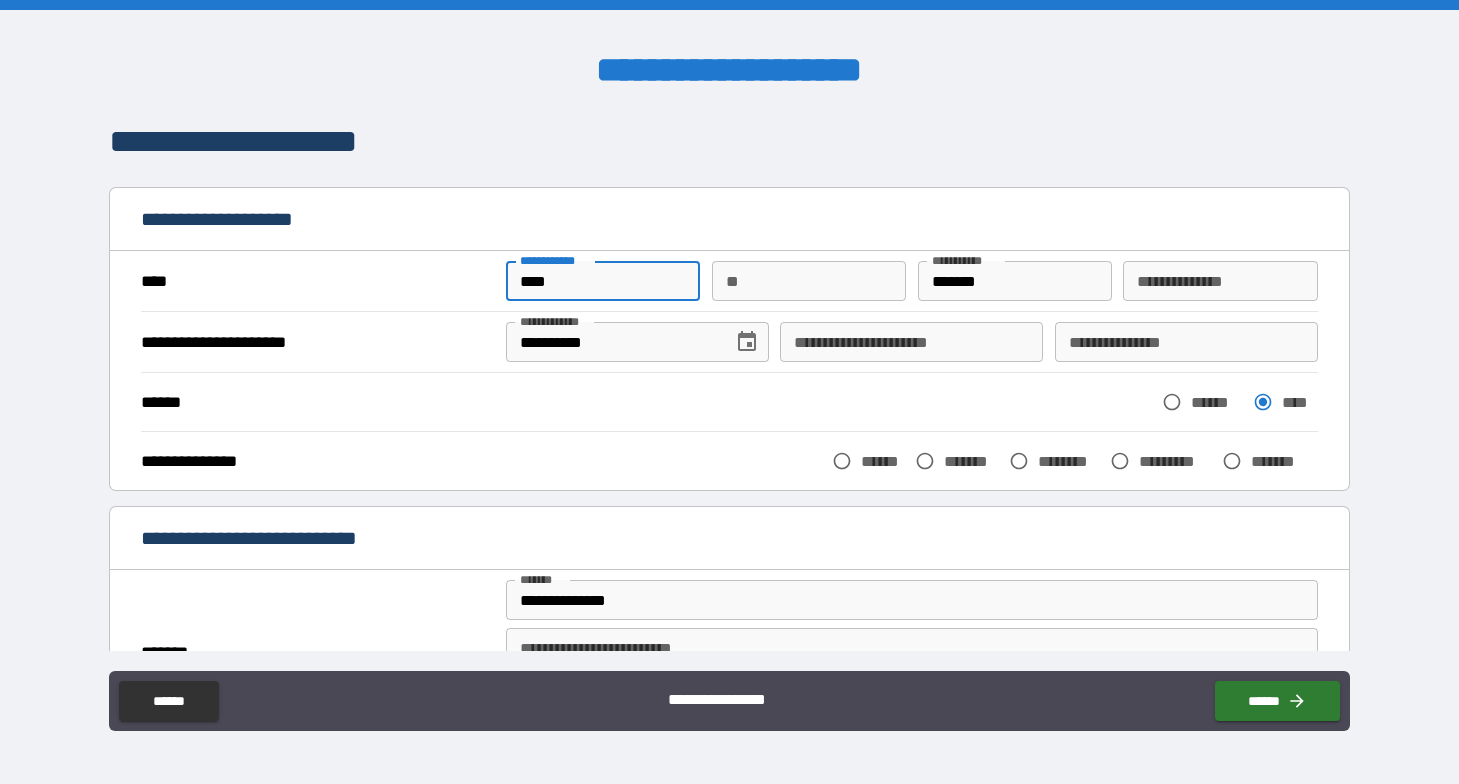 type on "****" 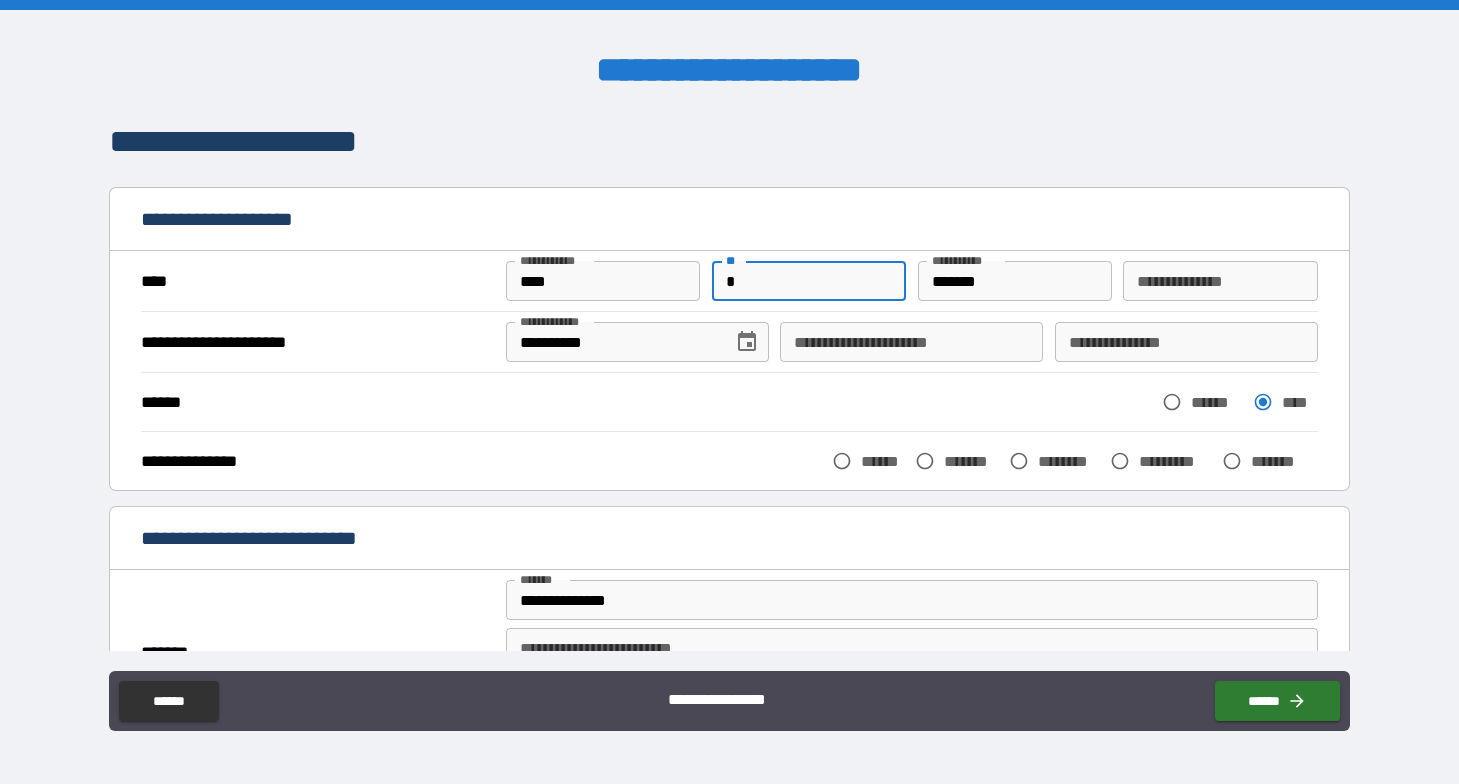 type on "*" 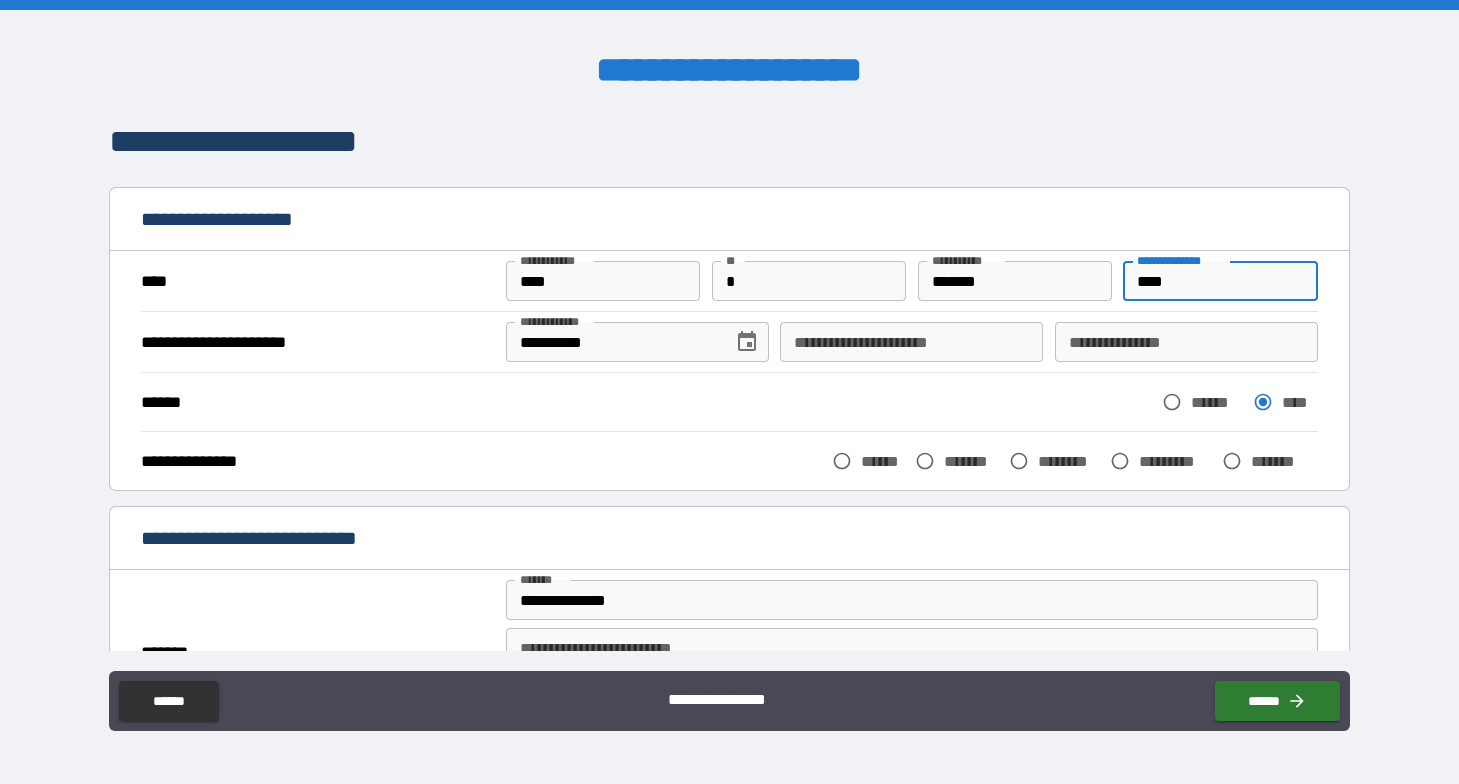 type on "****" 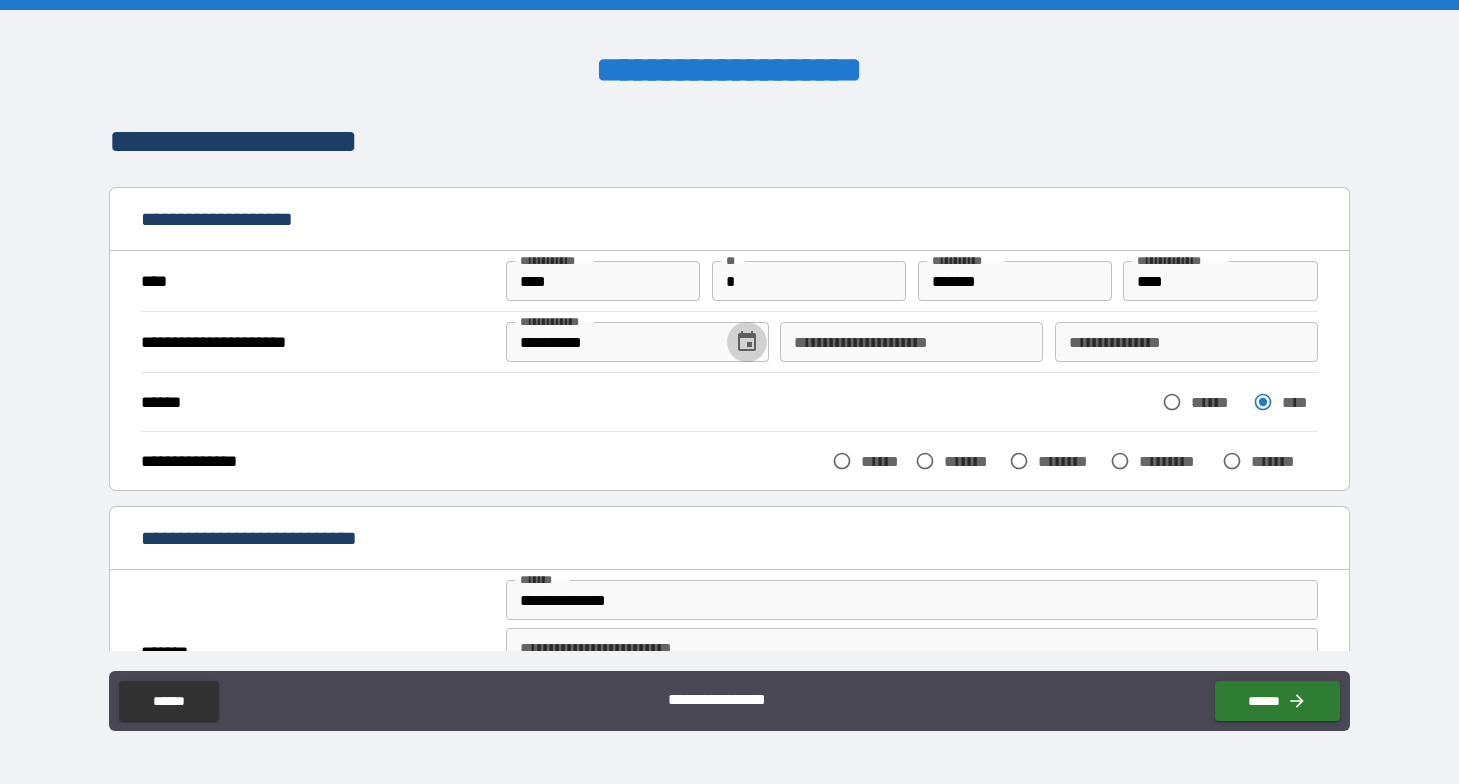 type 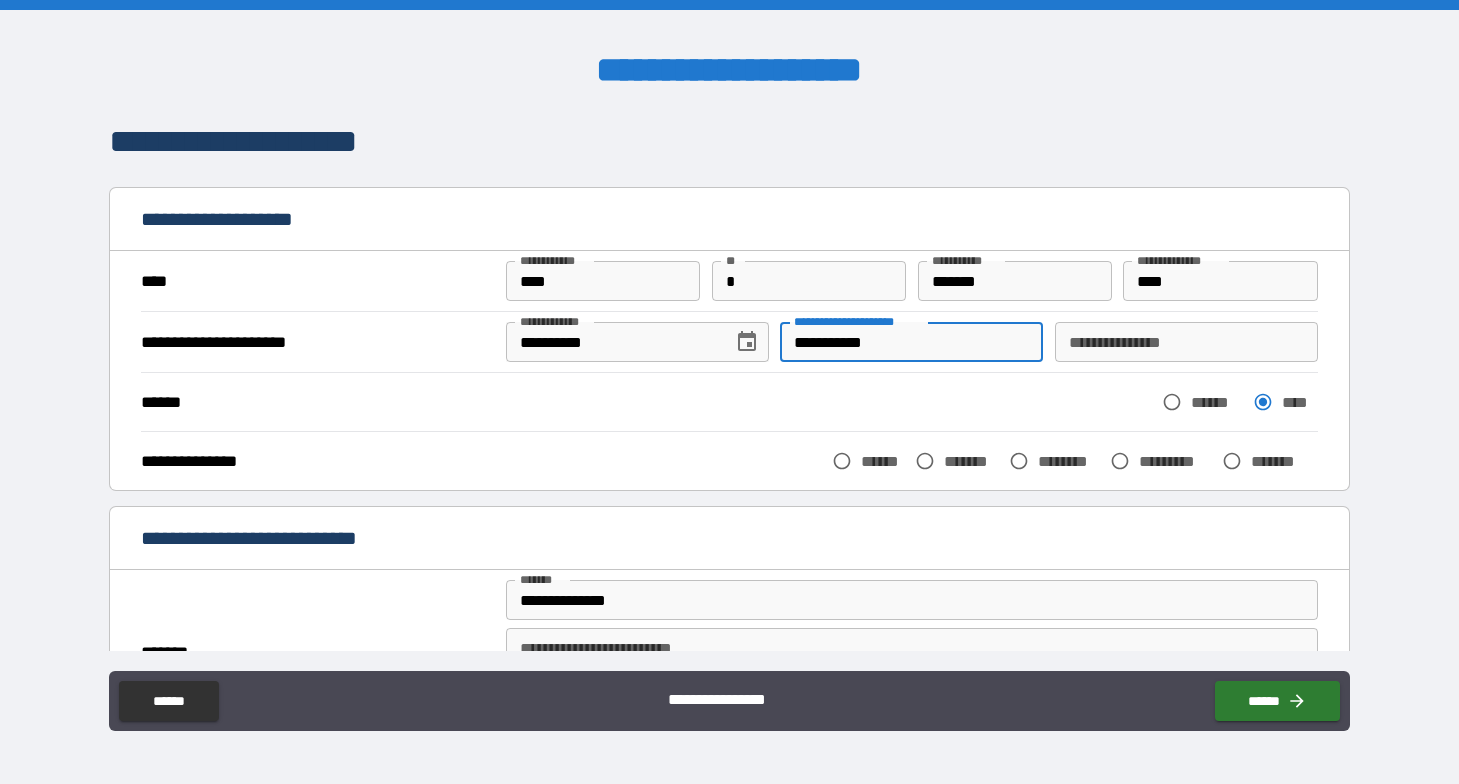 type on "**********" 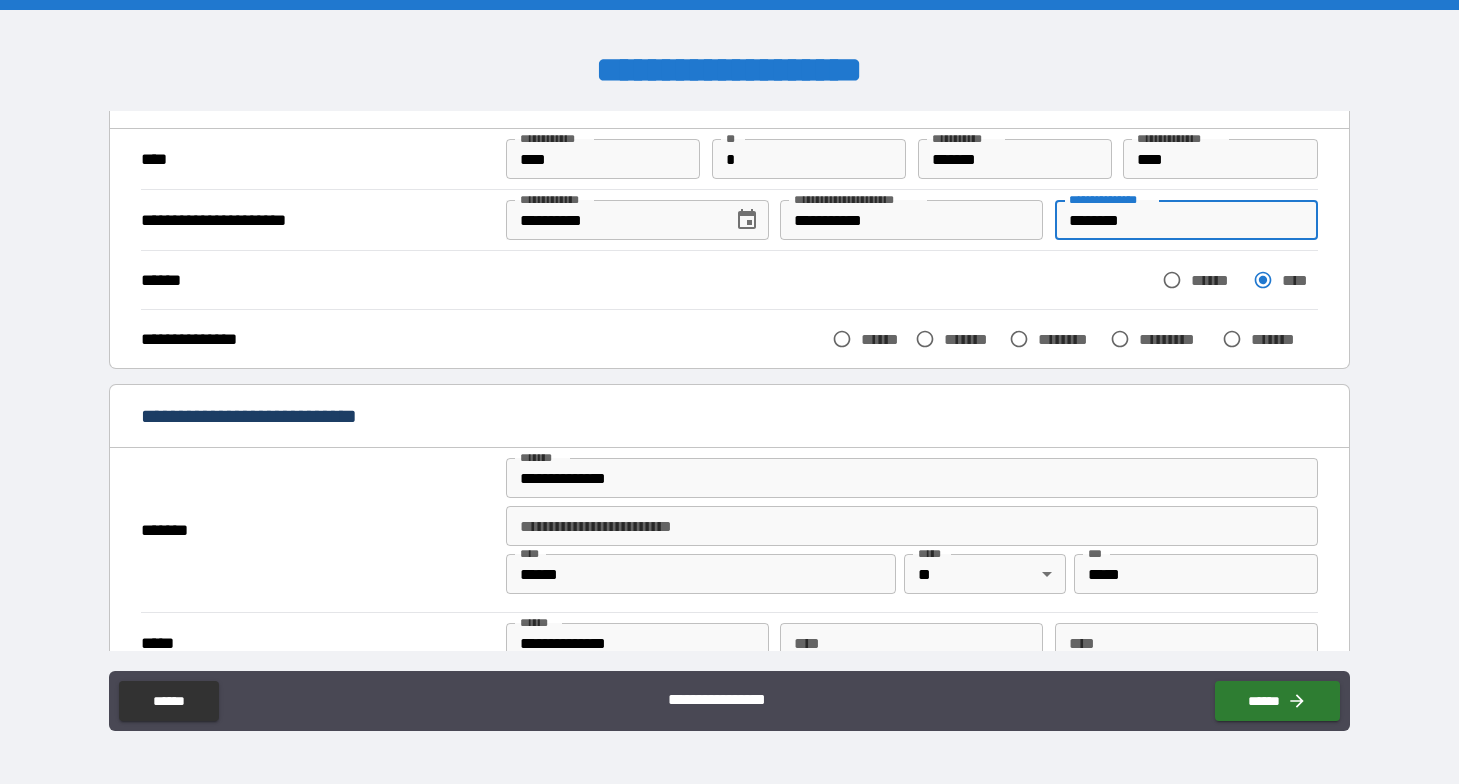 scroll, scrollTop: 123, scrollLeft: 0, axis: vertical 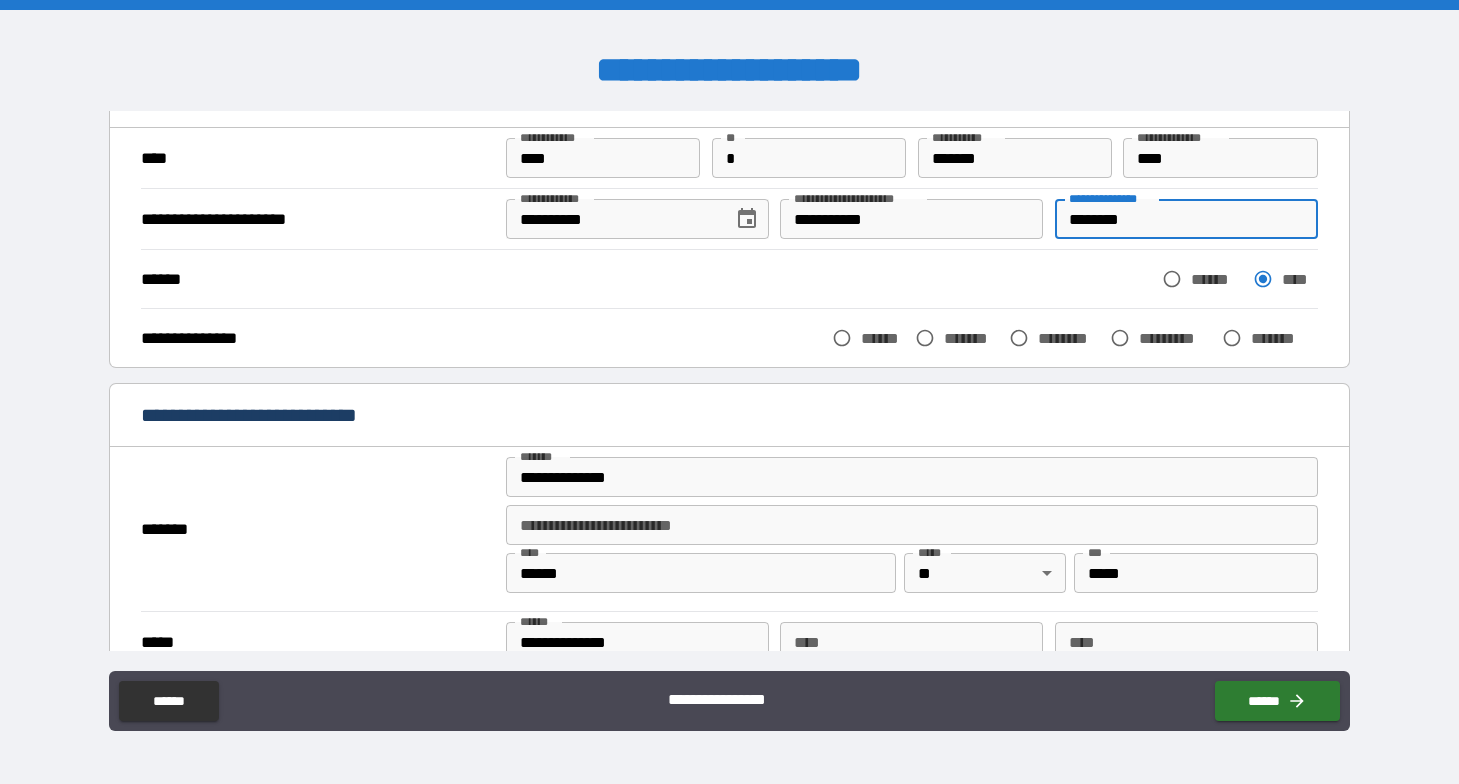 type on "********" 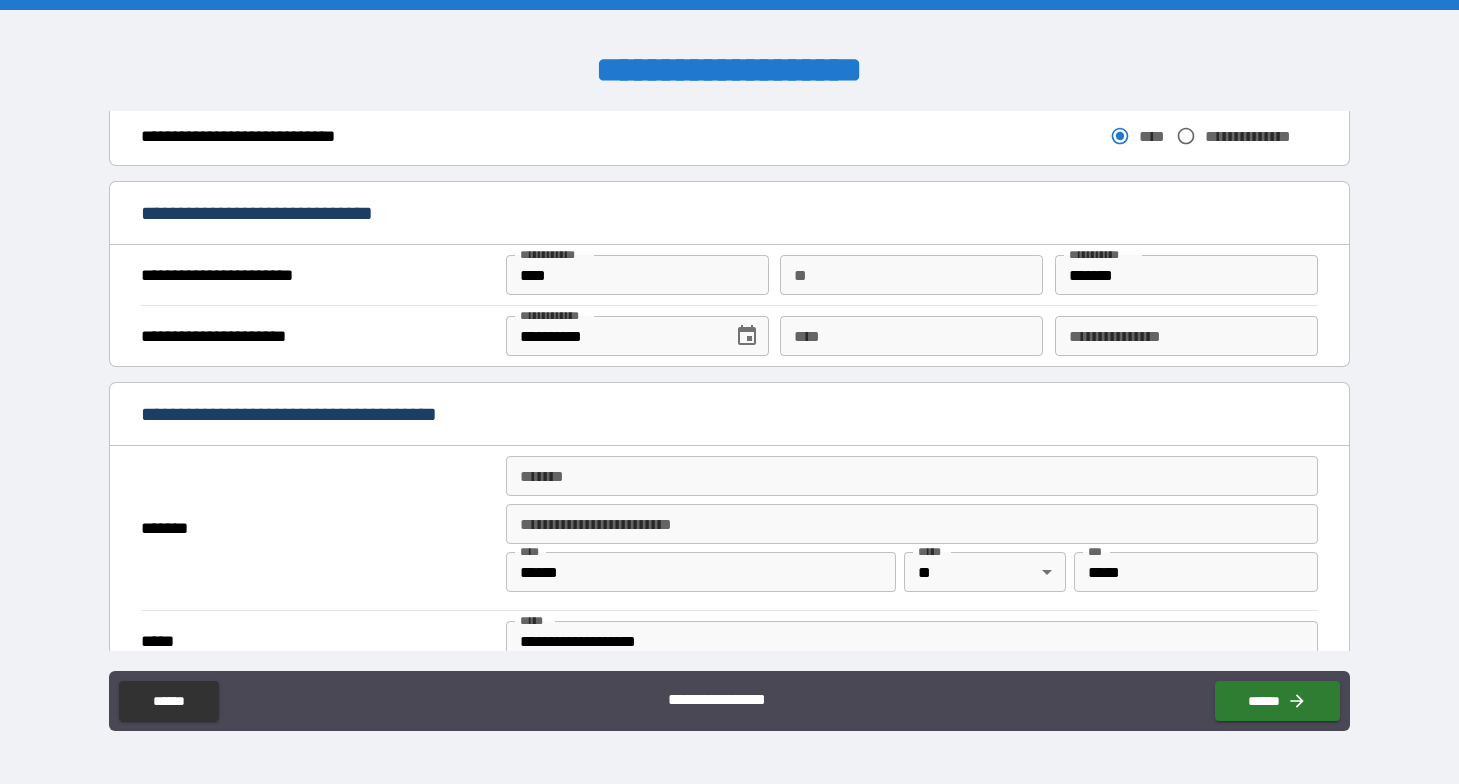 scroll, scrollTop: 1167, scrollLeft: 0, axis: vertical 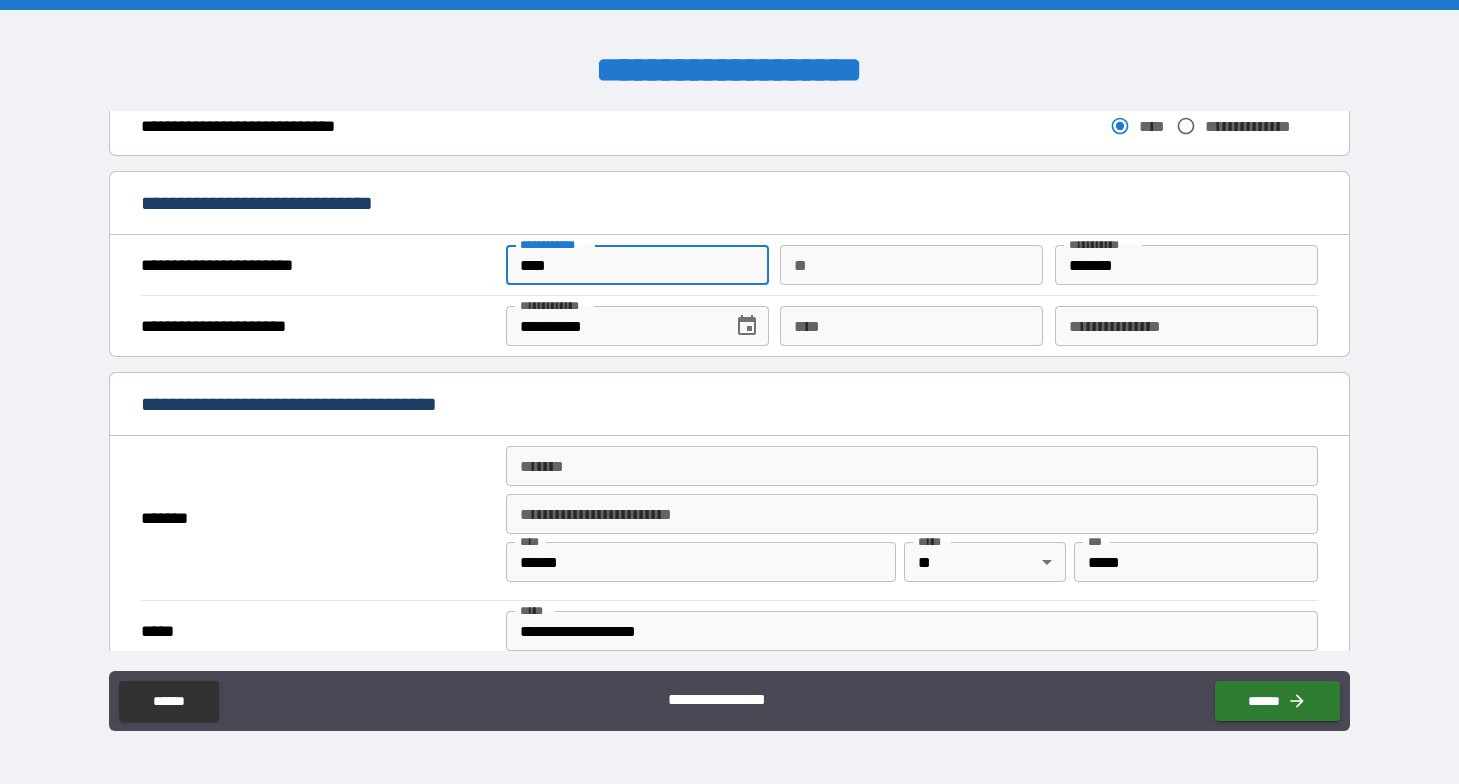 drag, startPoint x: 584, startPoint y: 268, endPoint x: 491, endPoint y: 268, distance: 93 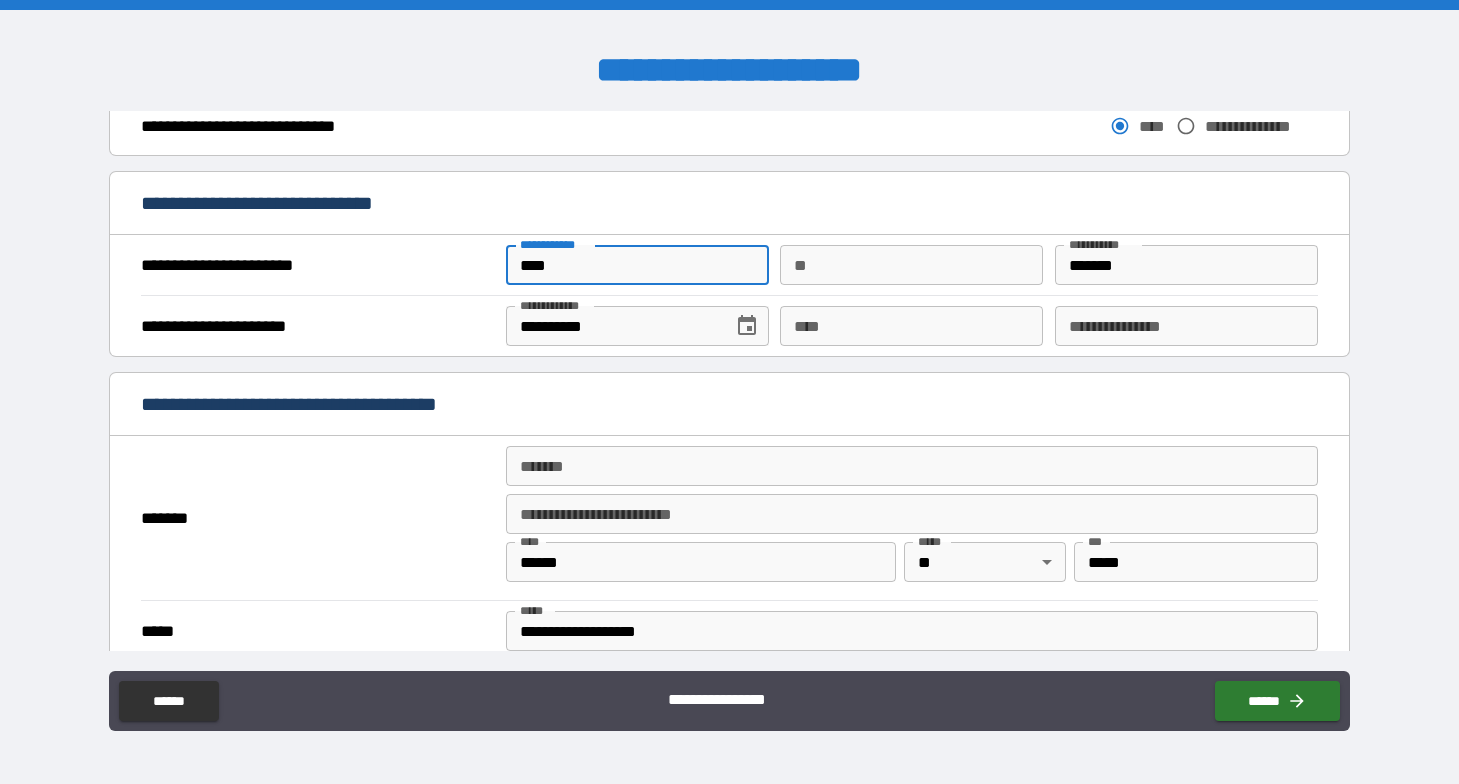 click on "****" at bounding box center [911, 326] 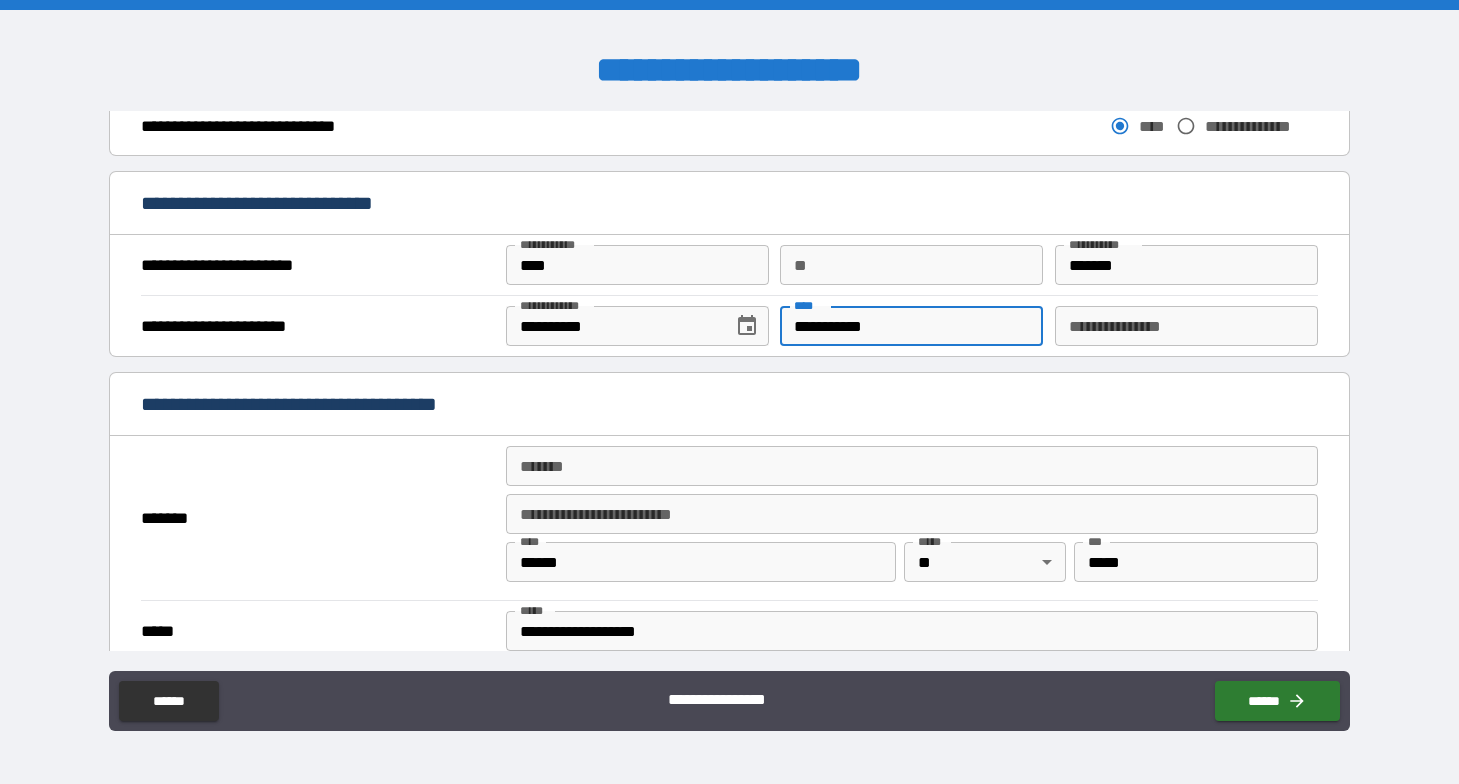 type on "**********" 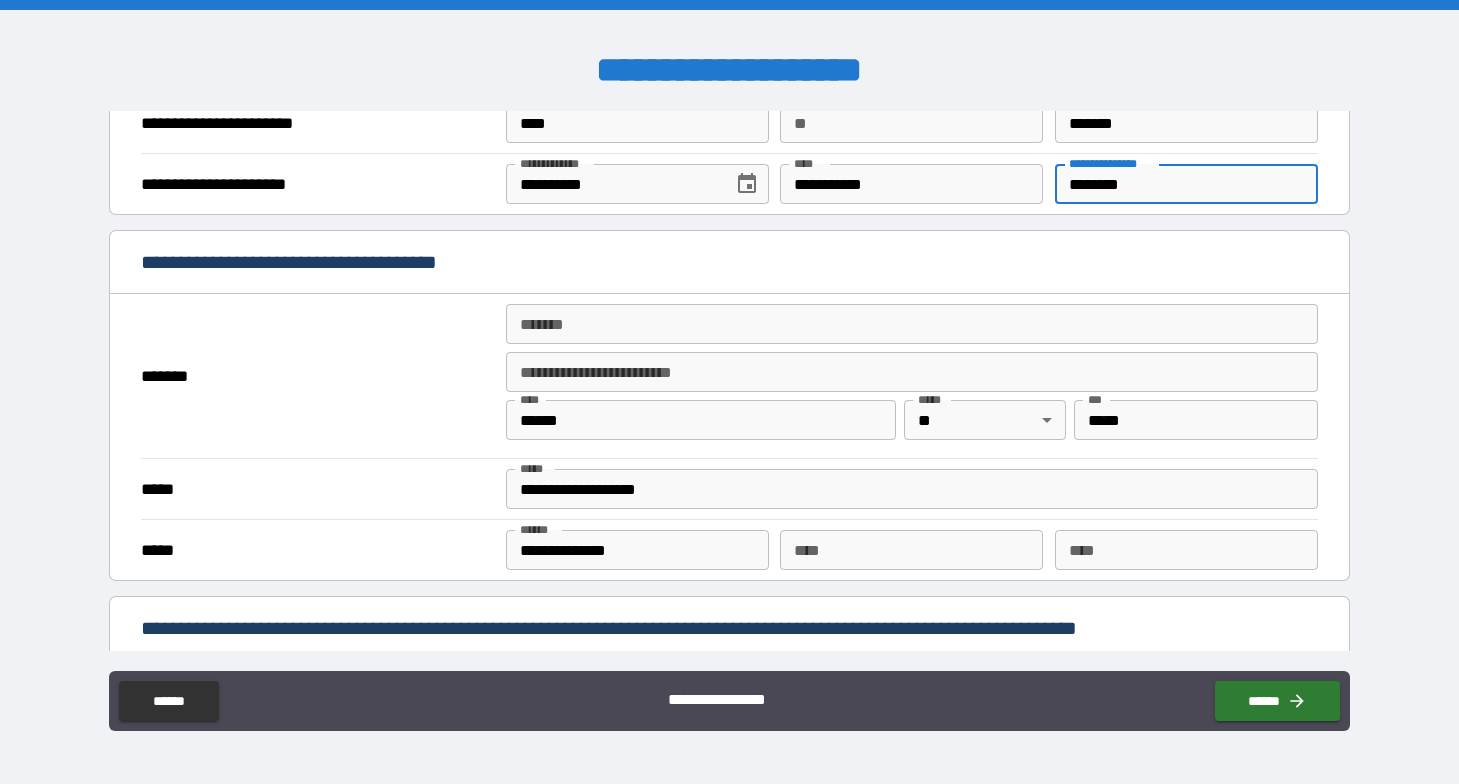 scroll, scrollTop: 1382, scrollLeft: 0, axis: vertical 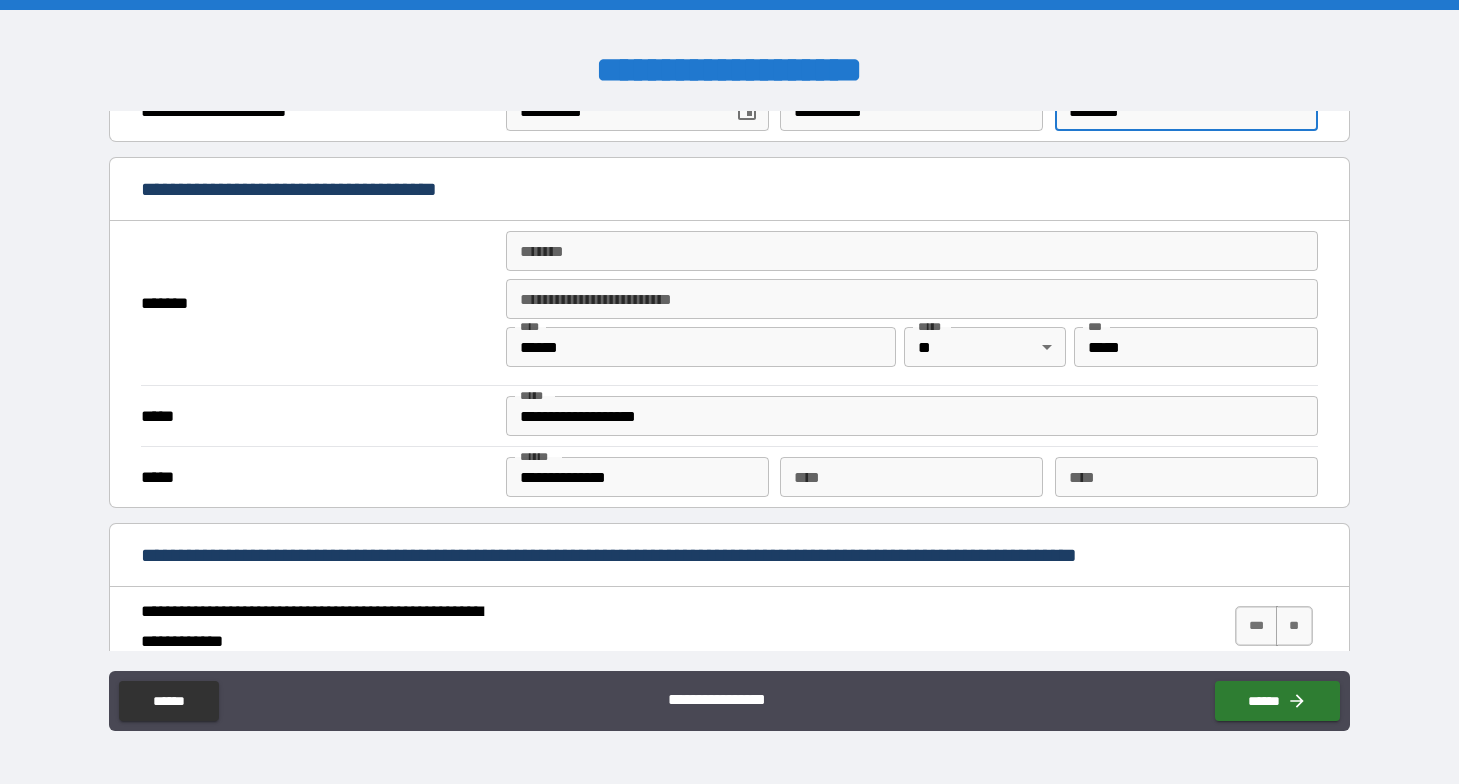 type on "********" 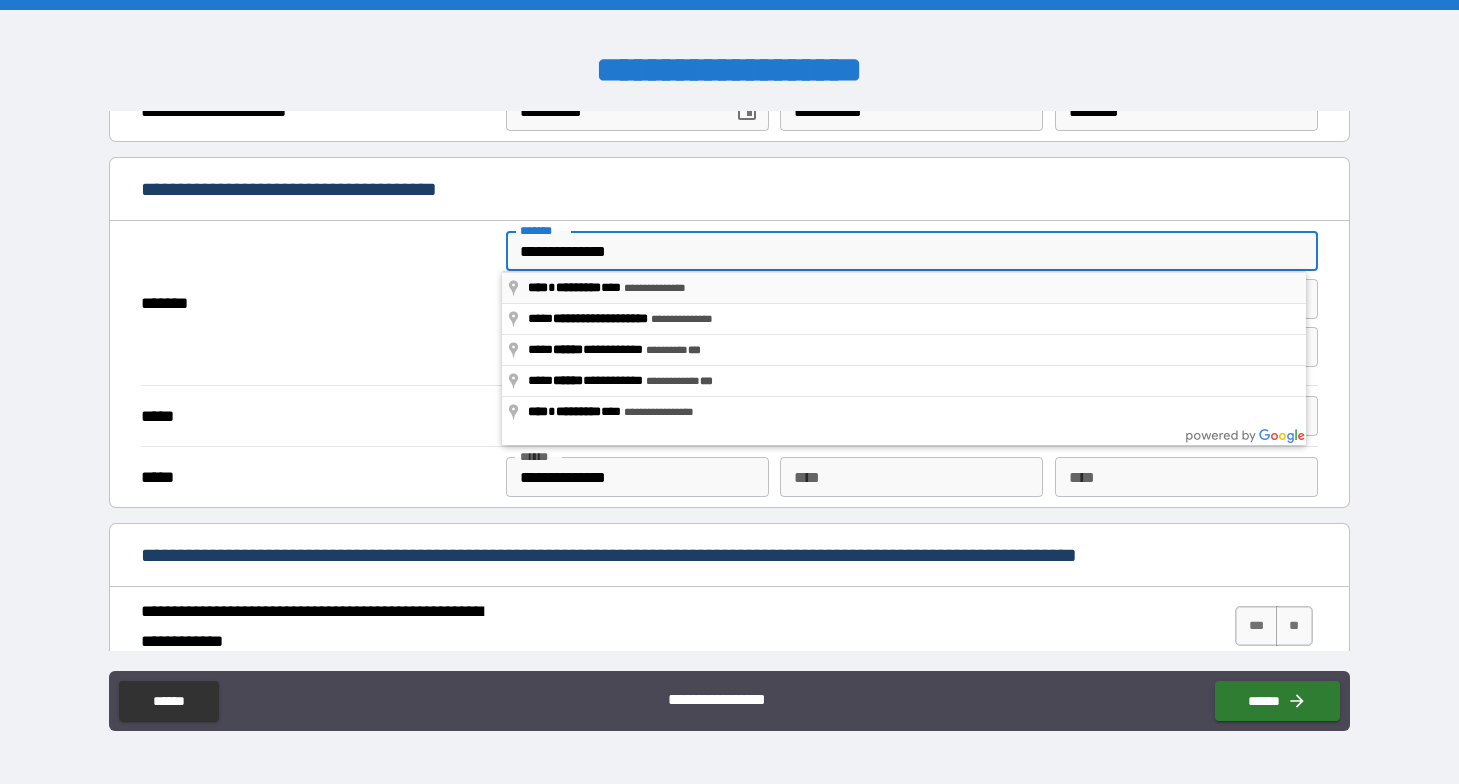 type on "**********" 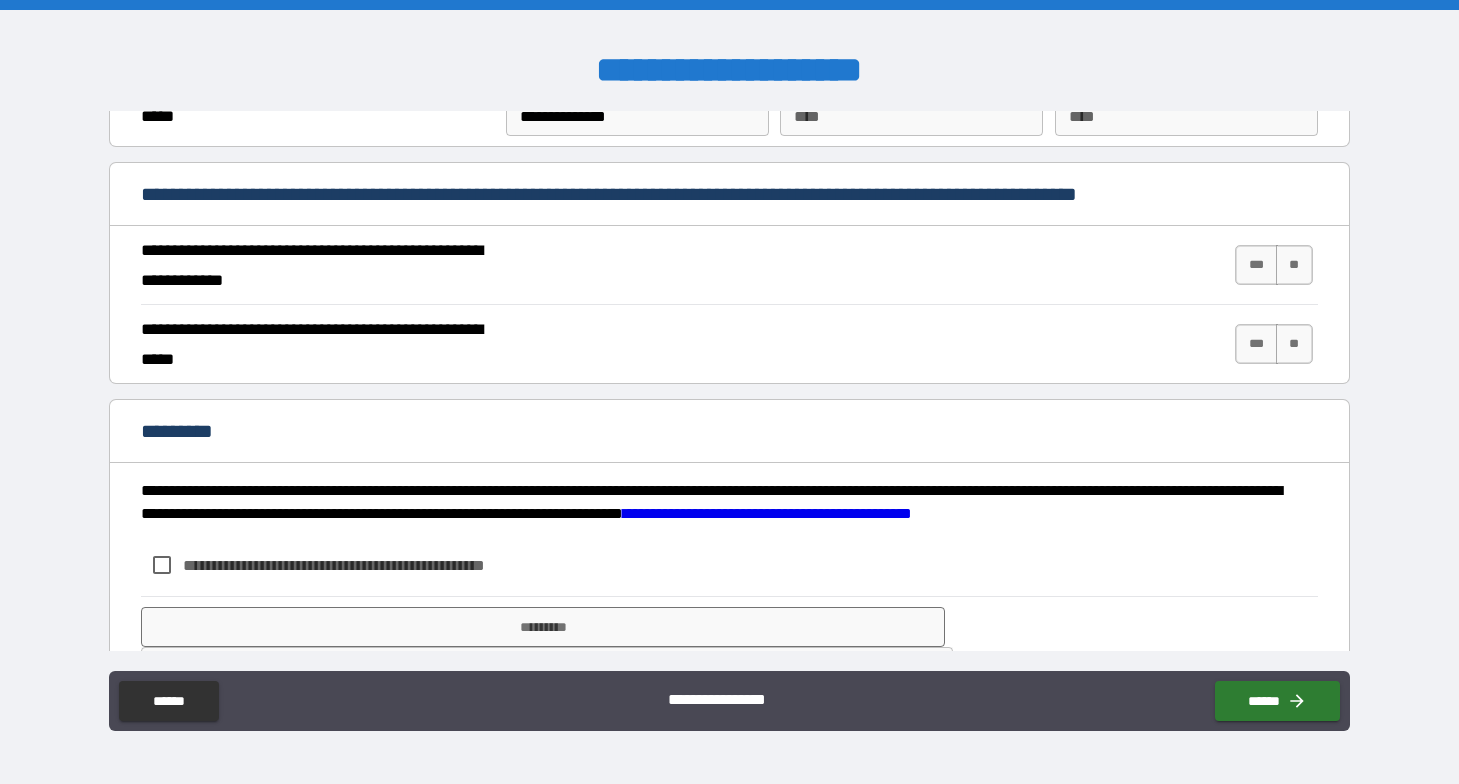 scroll, scrollTop: 1753, scrollLeft: 0, axis: vertical 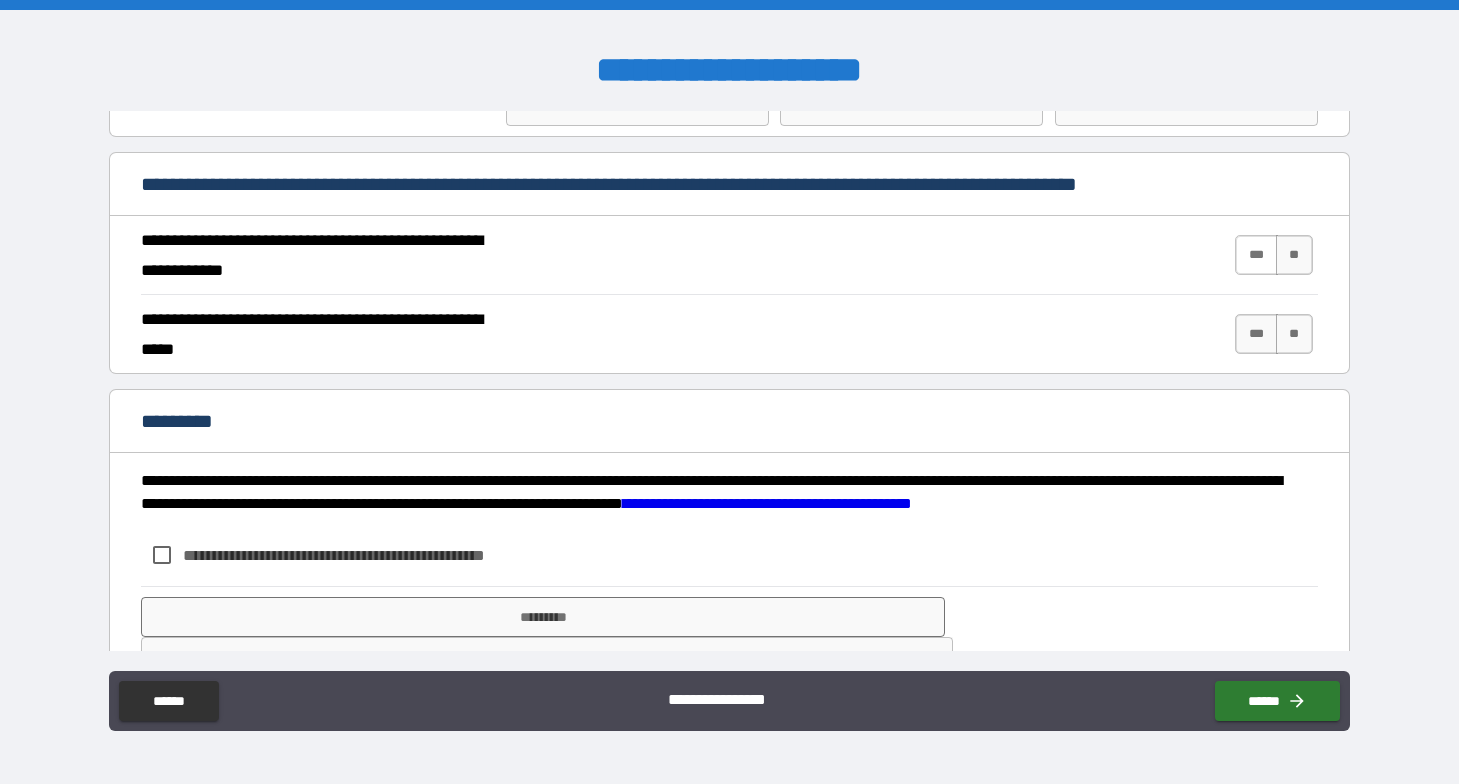 click on "***" at bounding box center (1256, 255) 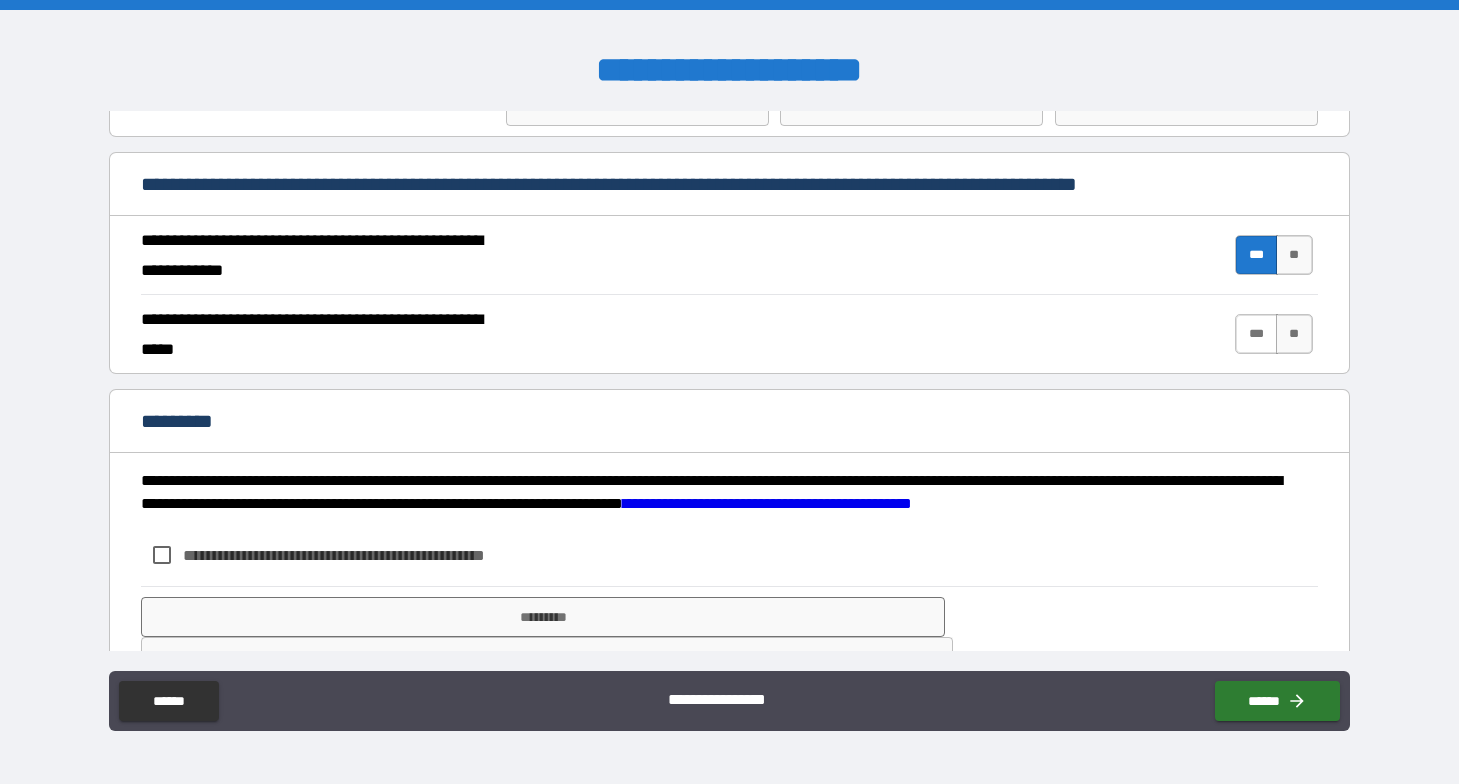 click on "***" at bounding box center [1256, 334] 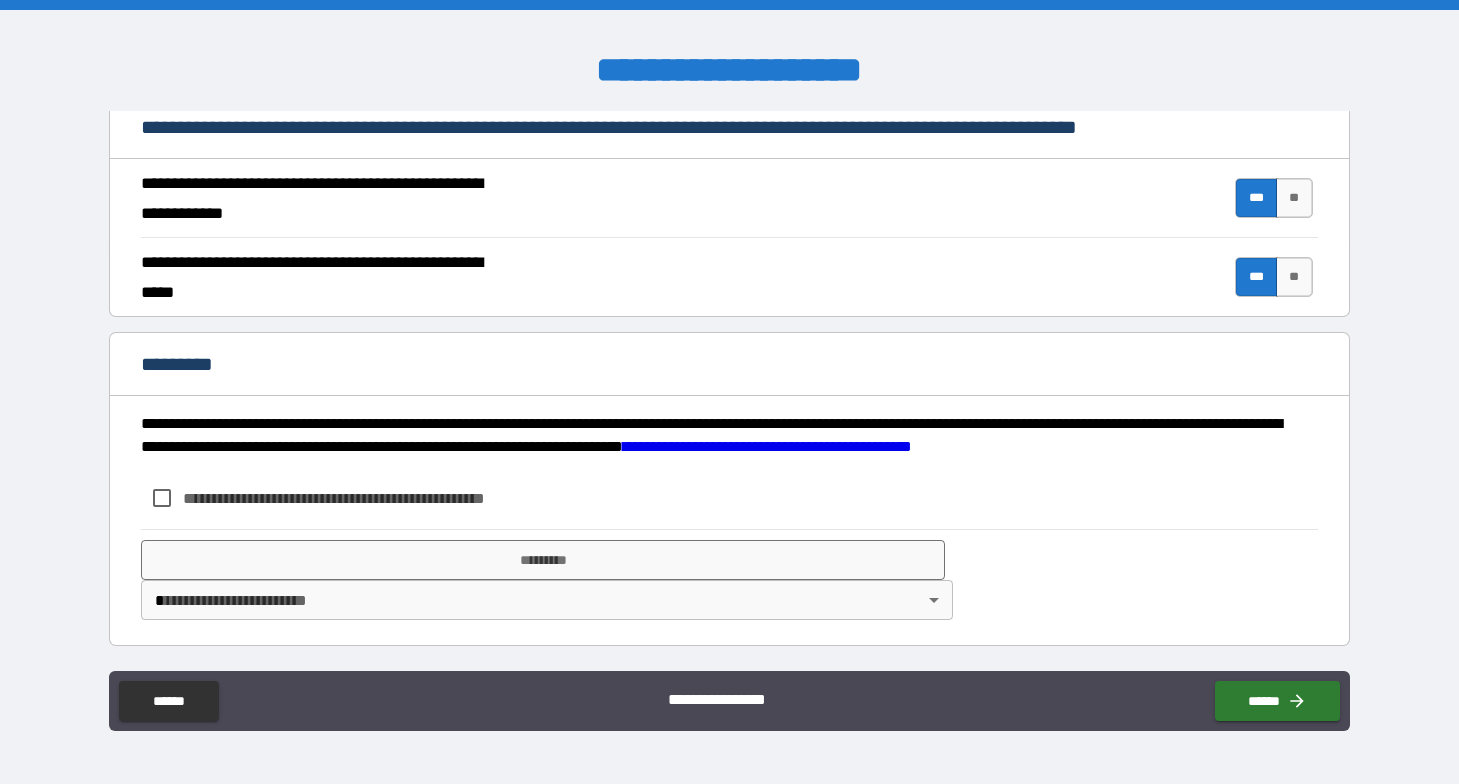 scroll, scrollTop: 1810, scrollLeft: 0, axis: vertical 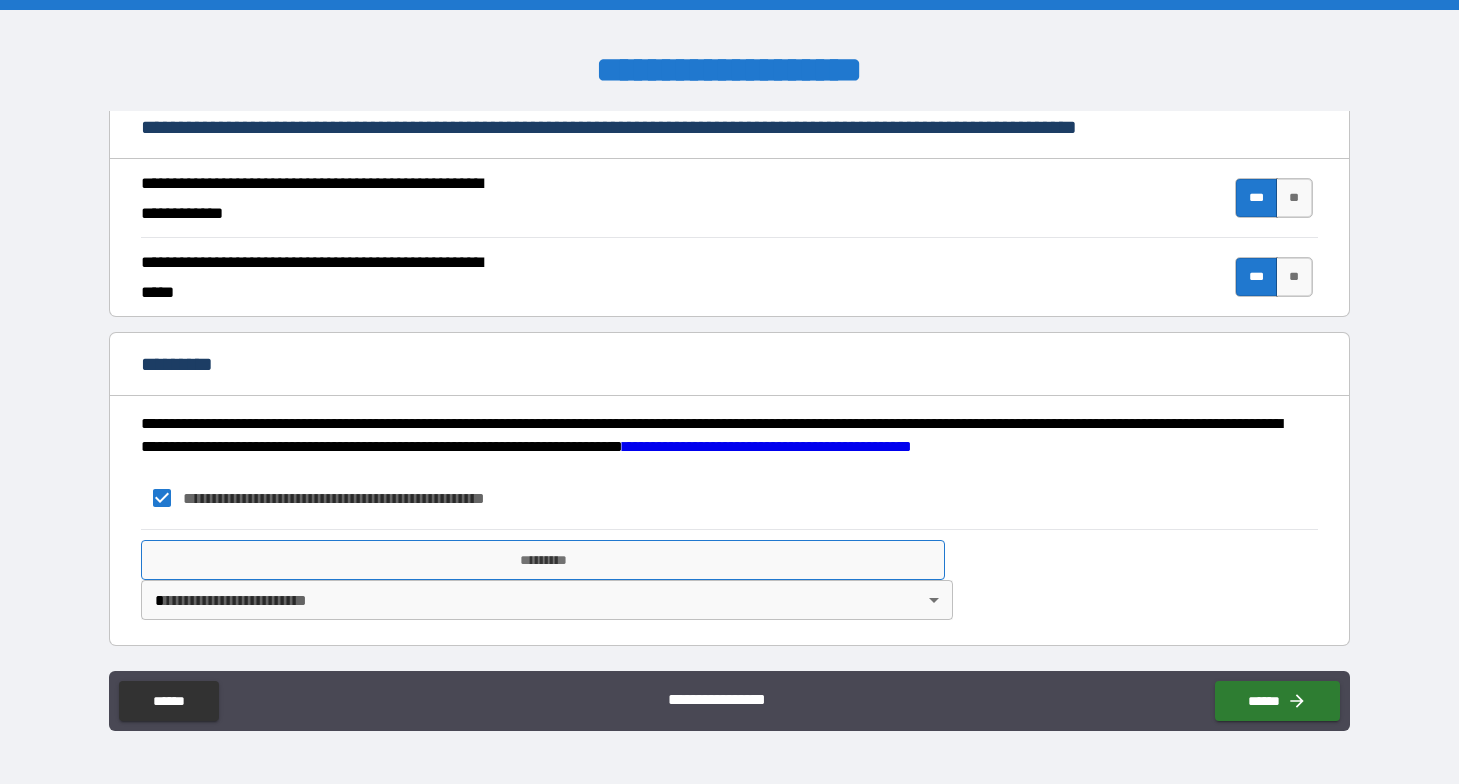 click on "*********" at bounding box center (543, 560) 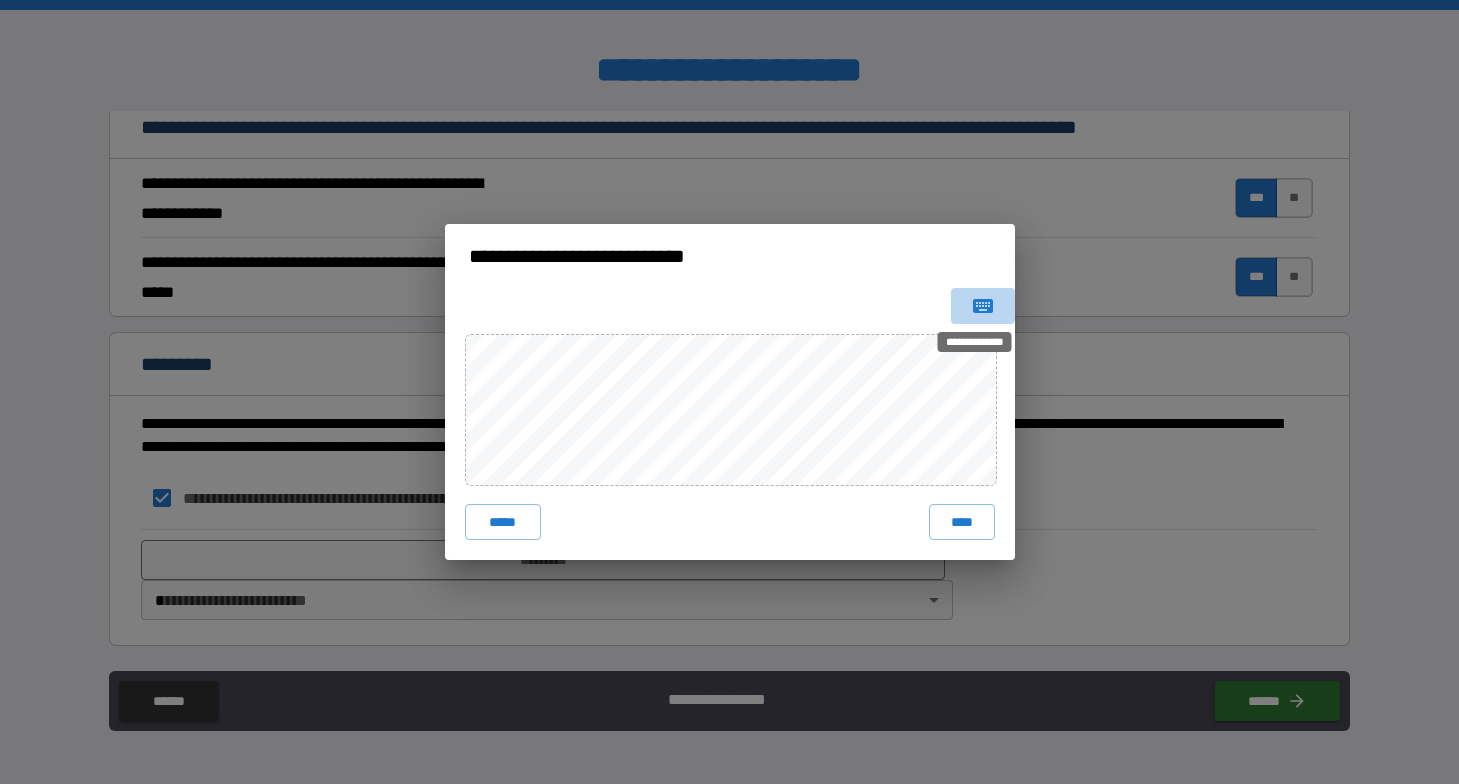 click 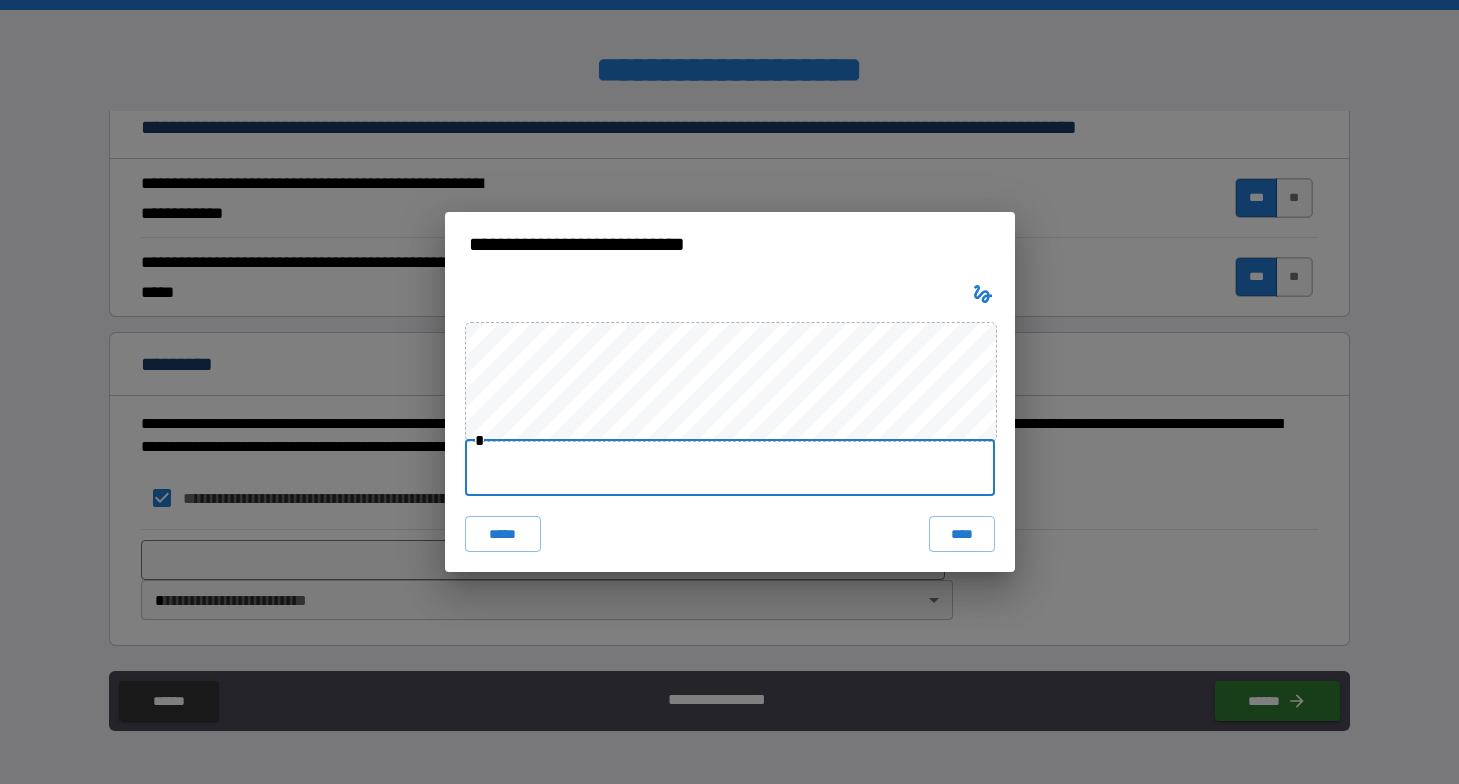 click at bounding box center (730, 468) 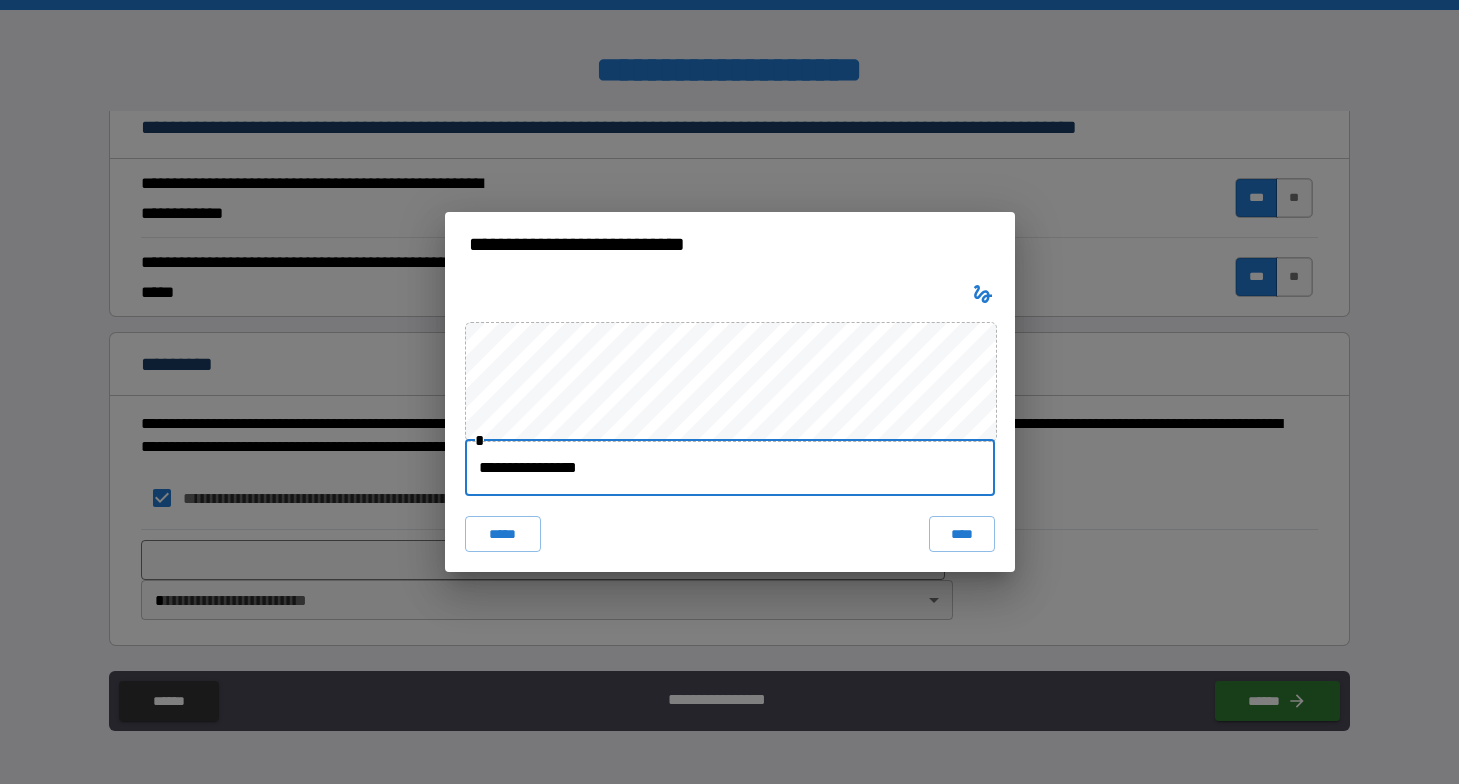 type on "**********" 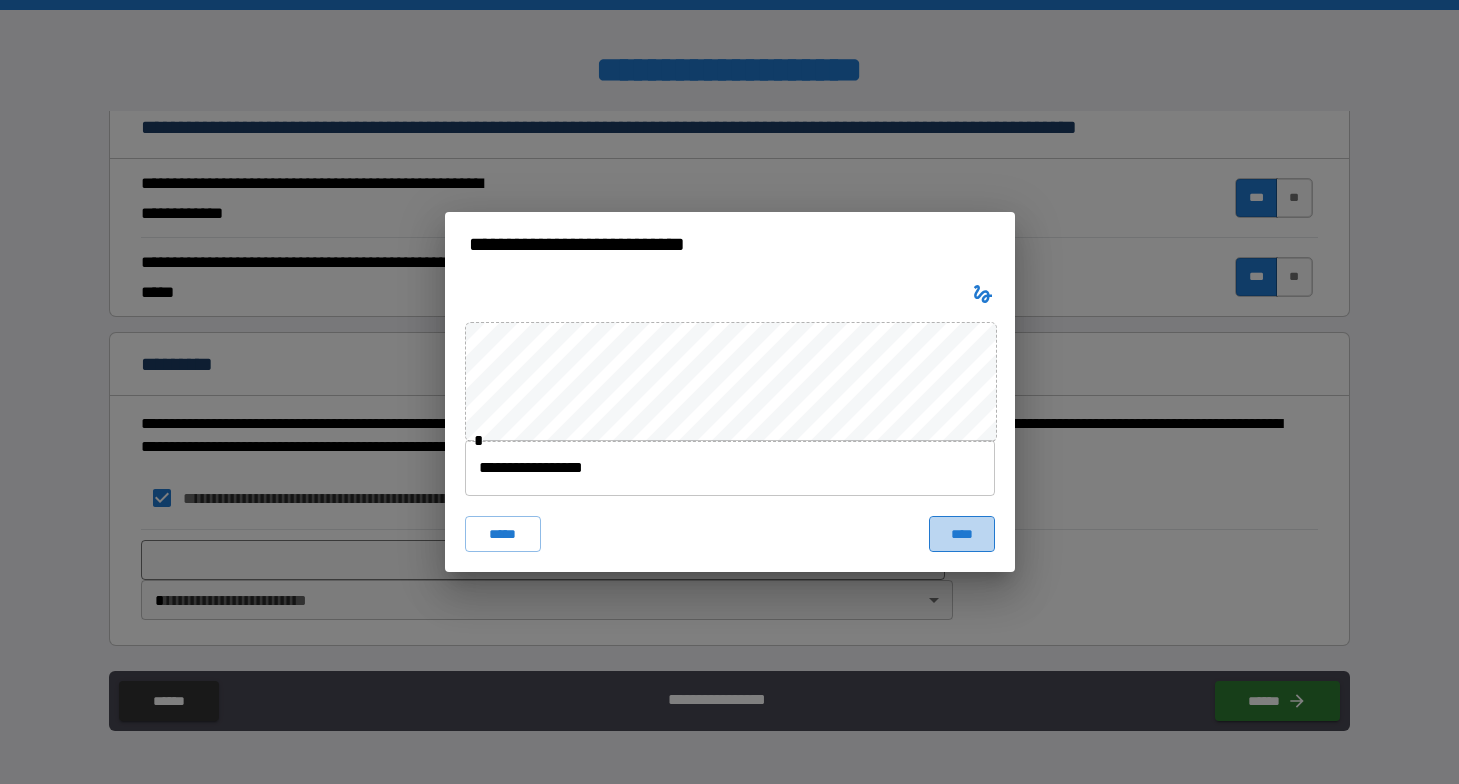 click on "****" at bounding box center [962, 534] 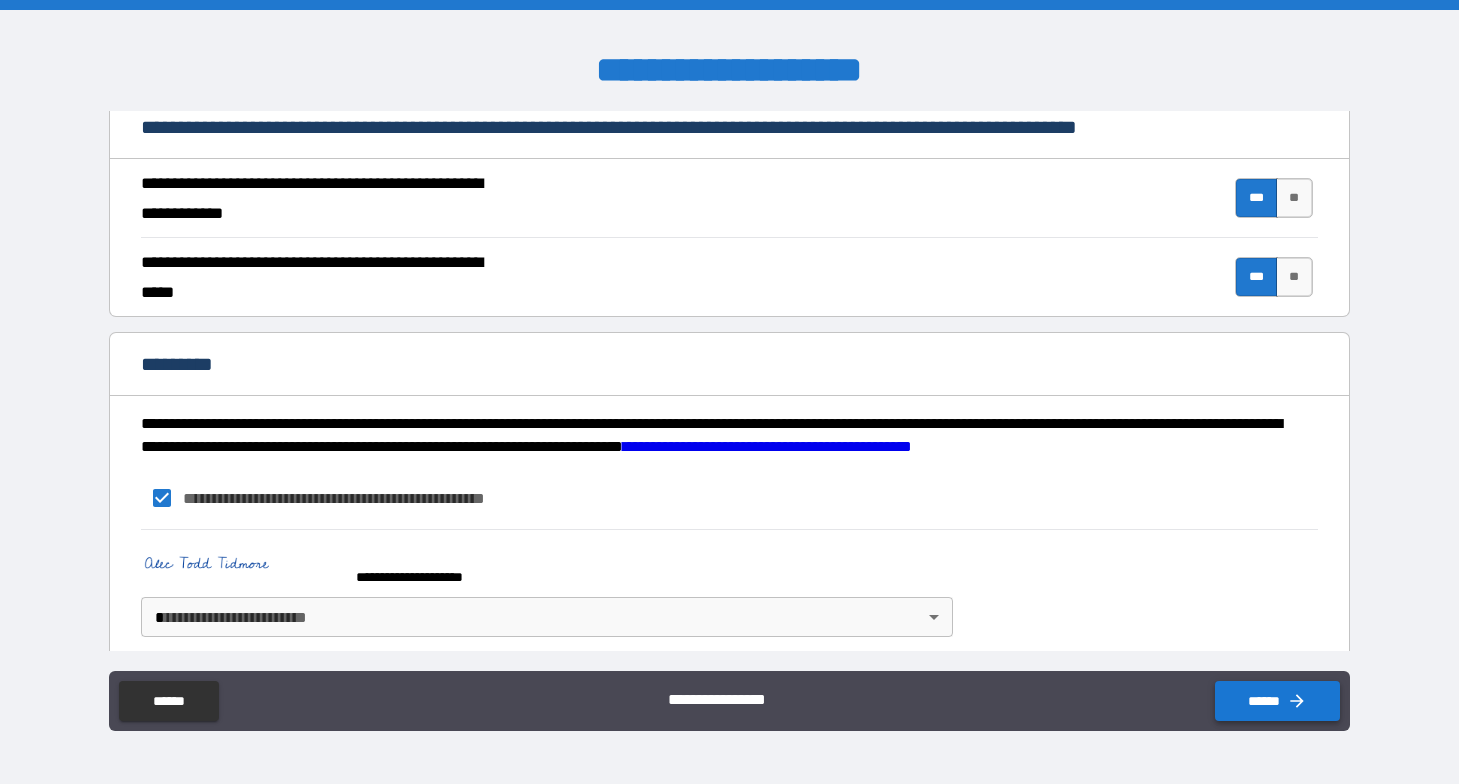 click on "******" at bounding box center (1277, 701) 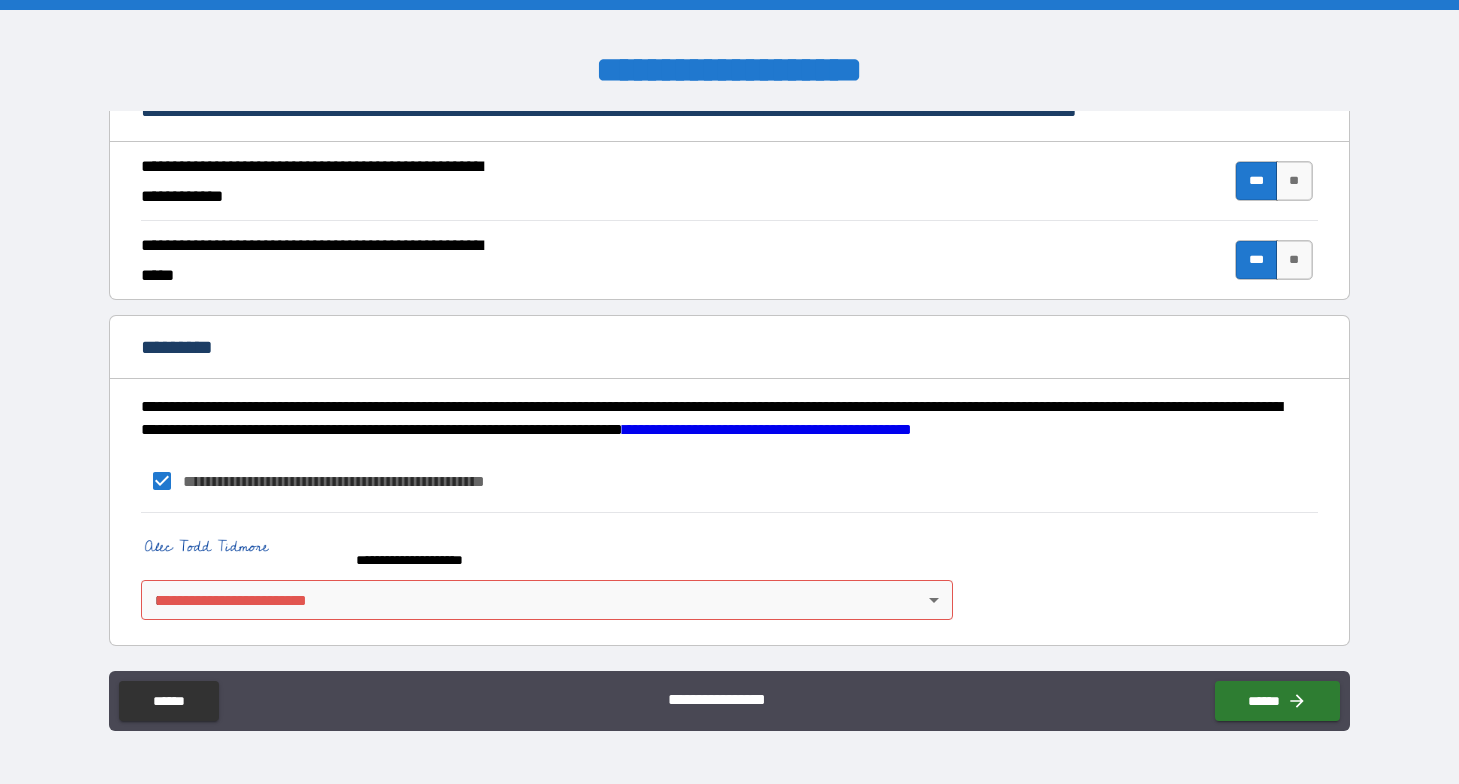 scroll, scrollTop: 1827, scrollLeft: 0, axis: vertical 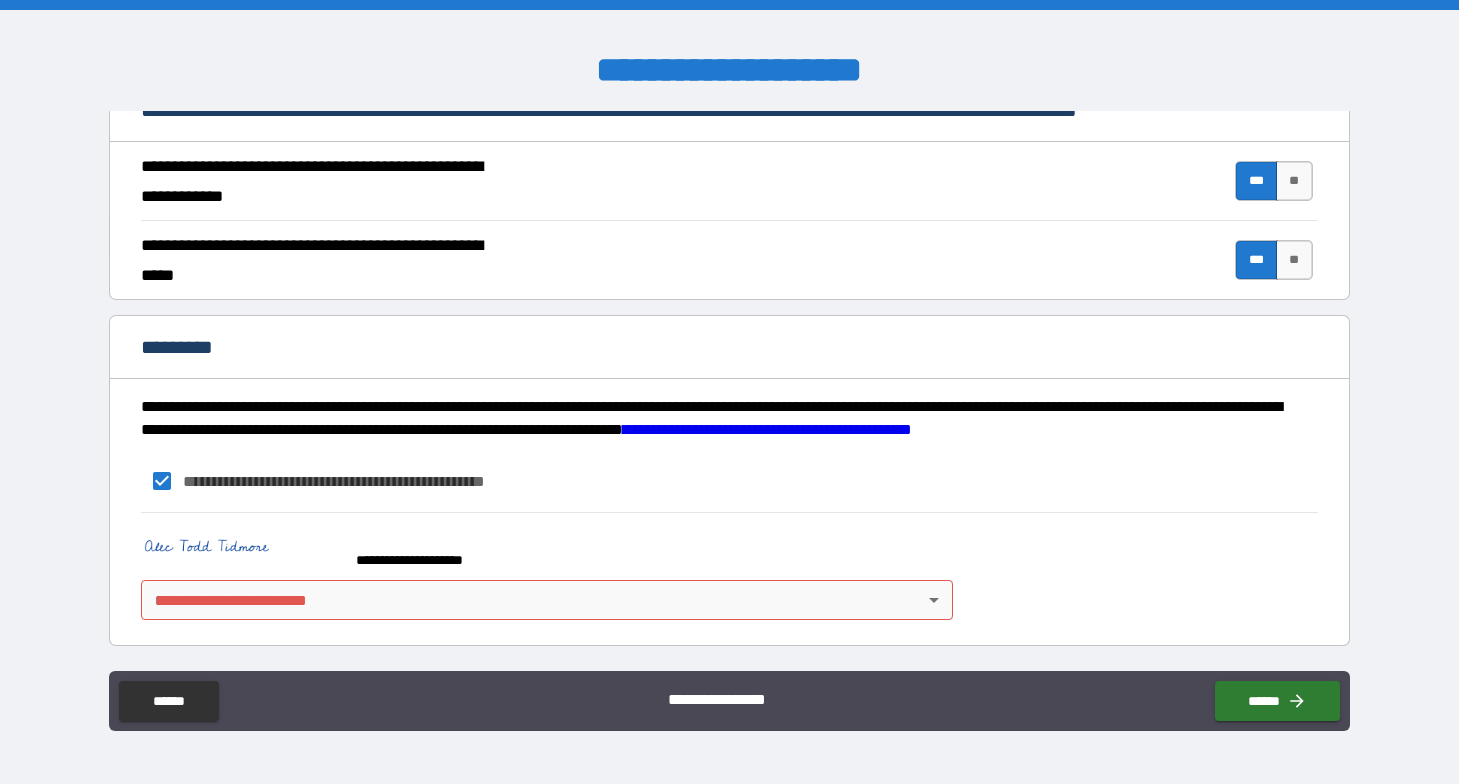 click on "**********" at bounding box center (729, 392) 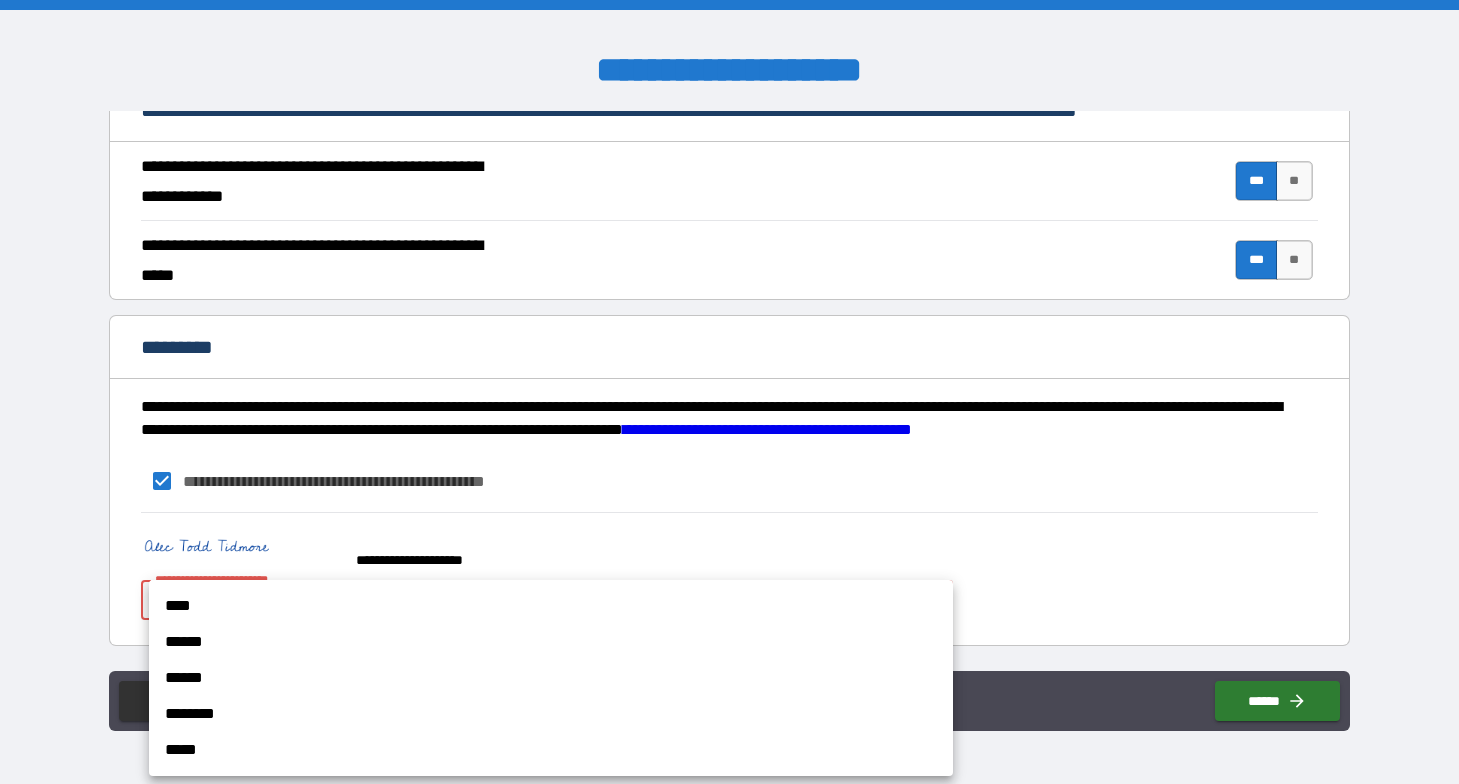click on "******" at bounding box center [551, 642] 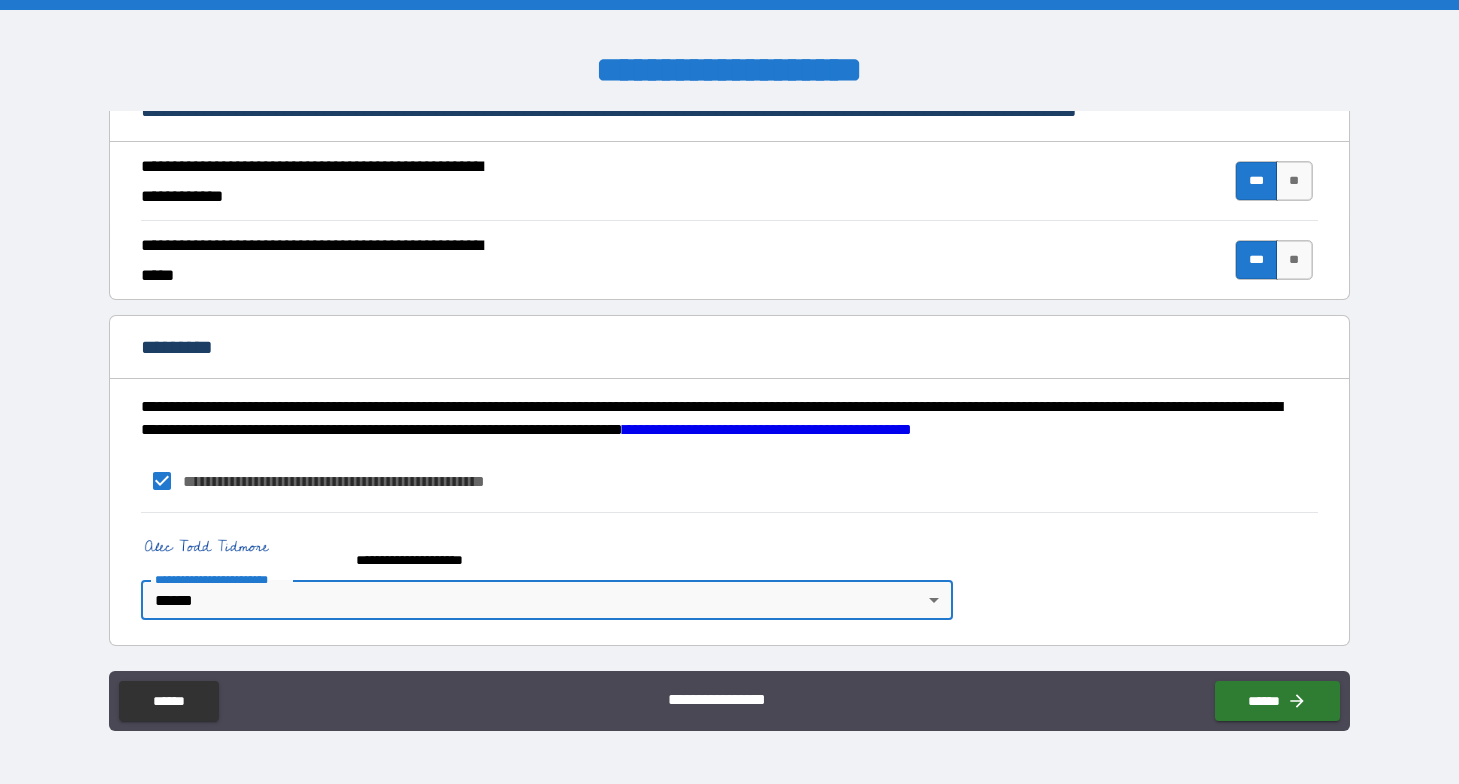 click on "**********" at bounding box center (729, 392) 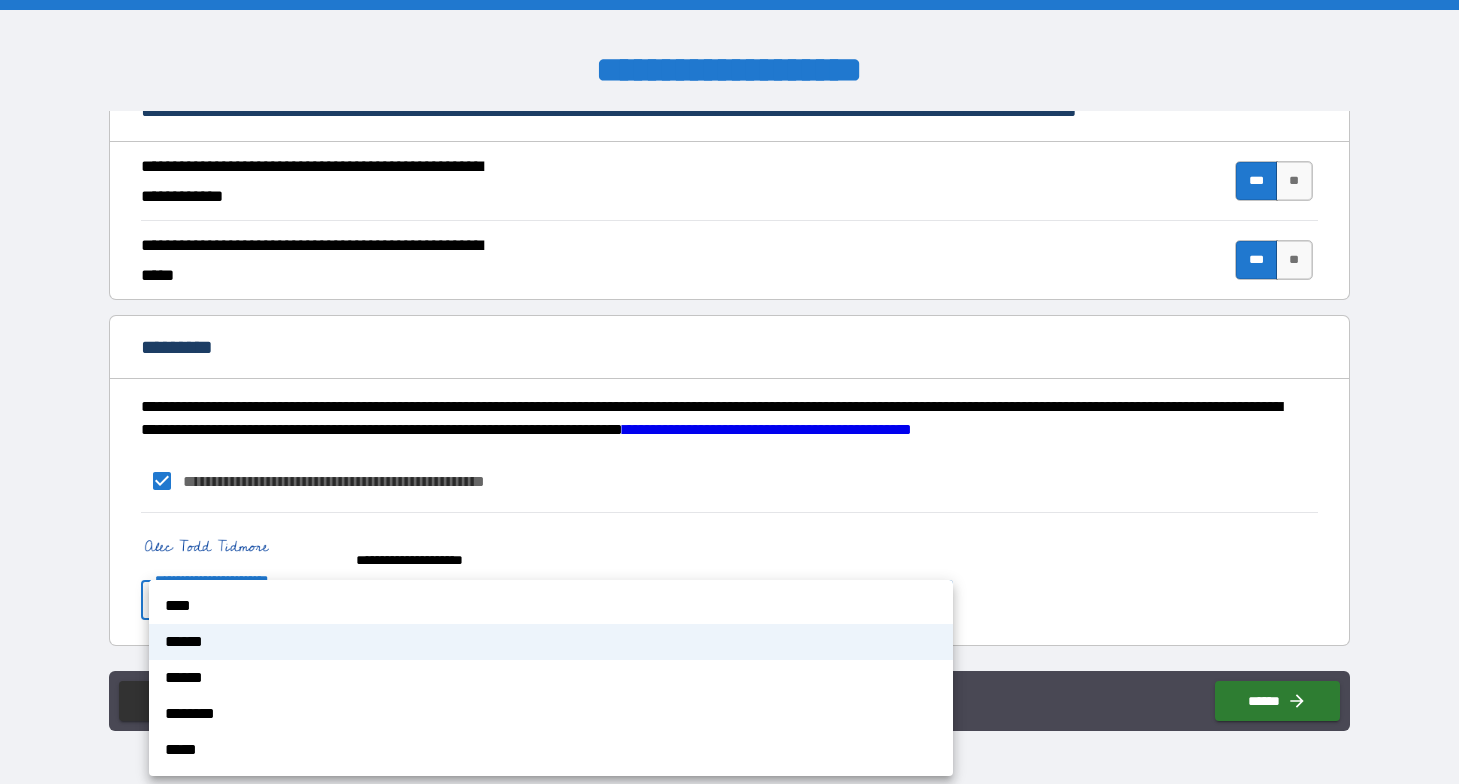 click on "**** ****** ****** ******** *****" at bounding box center [551, 678] 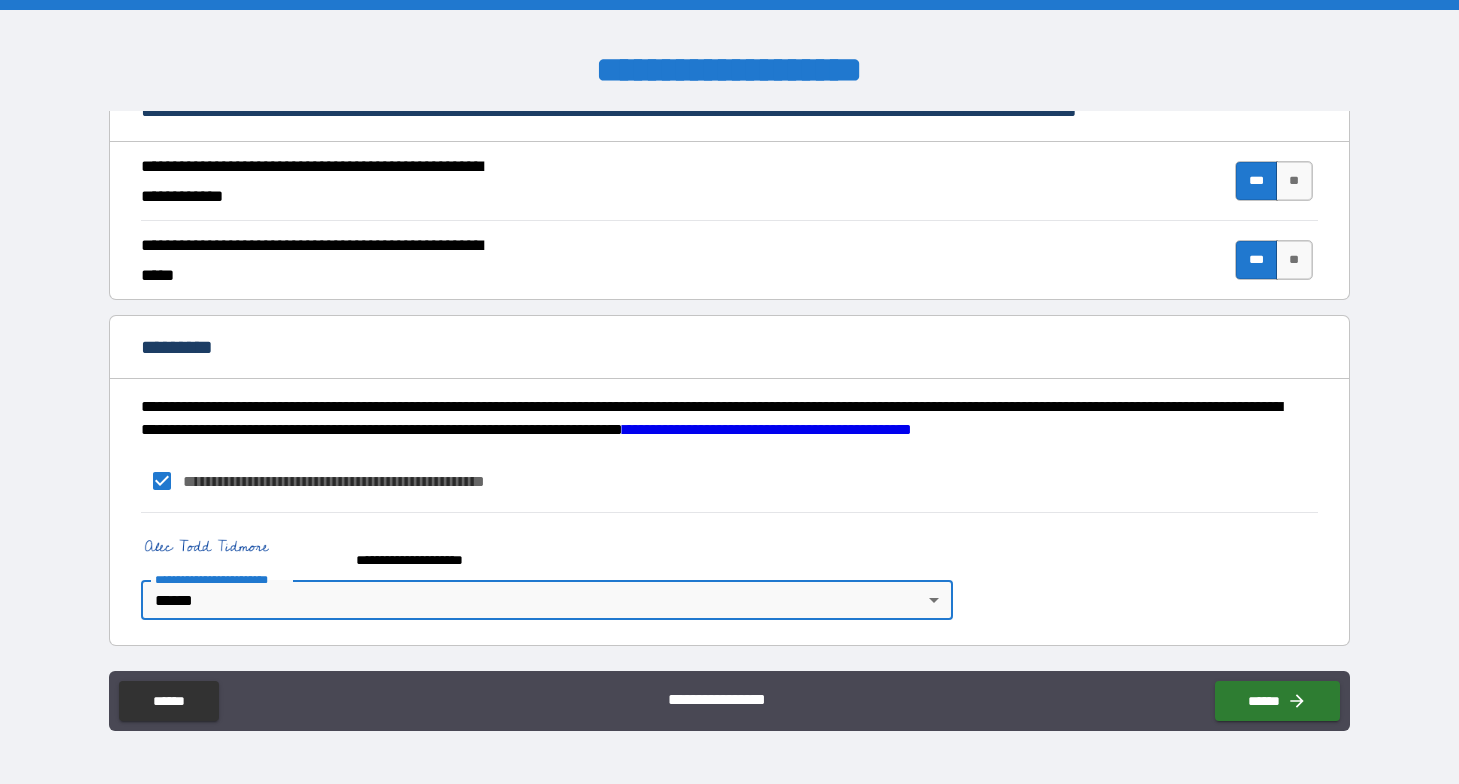 click on "**********" at bounding box center [729, 392] 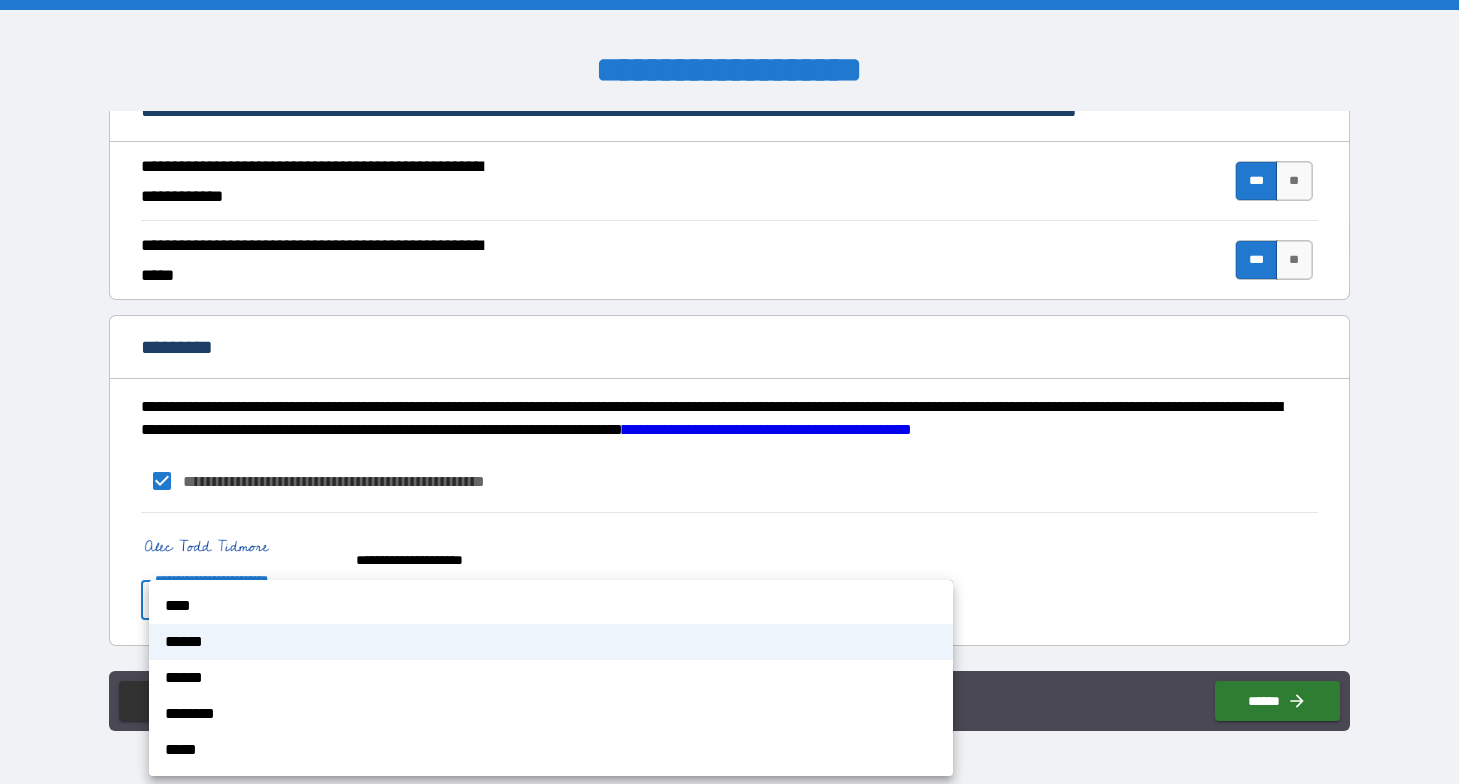 click on "****" at bounding box center (551, 606) 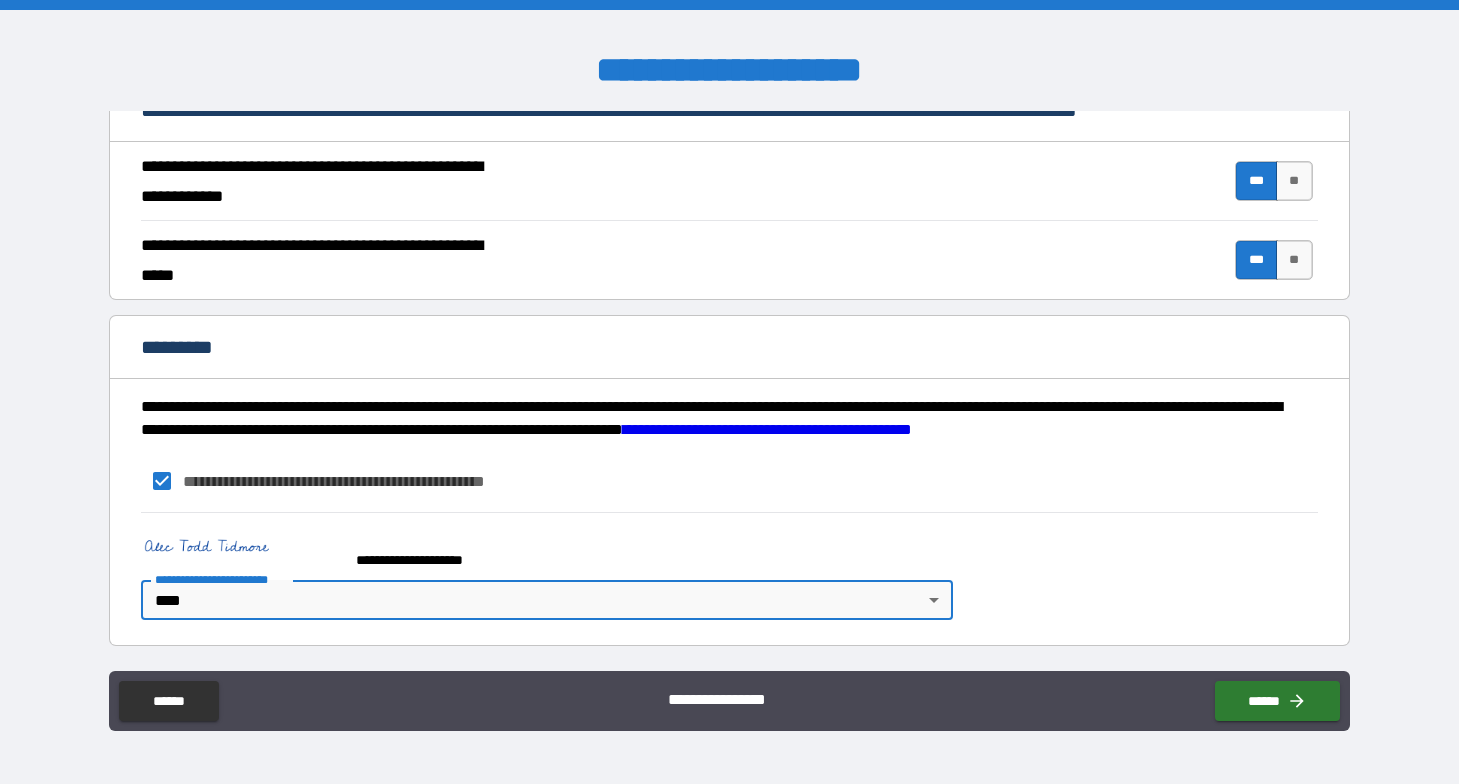 click on "**********" at bounding box center (729, 571) 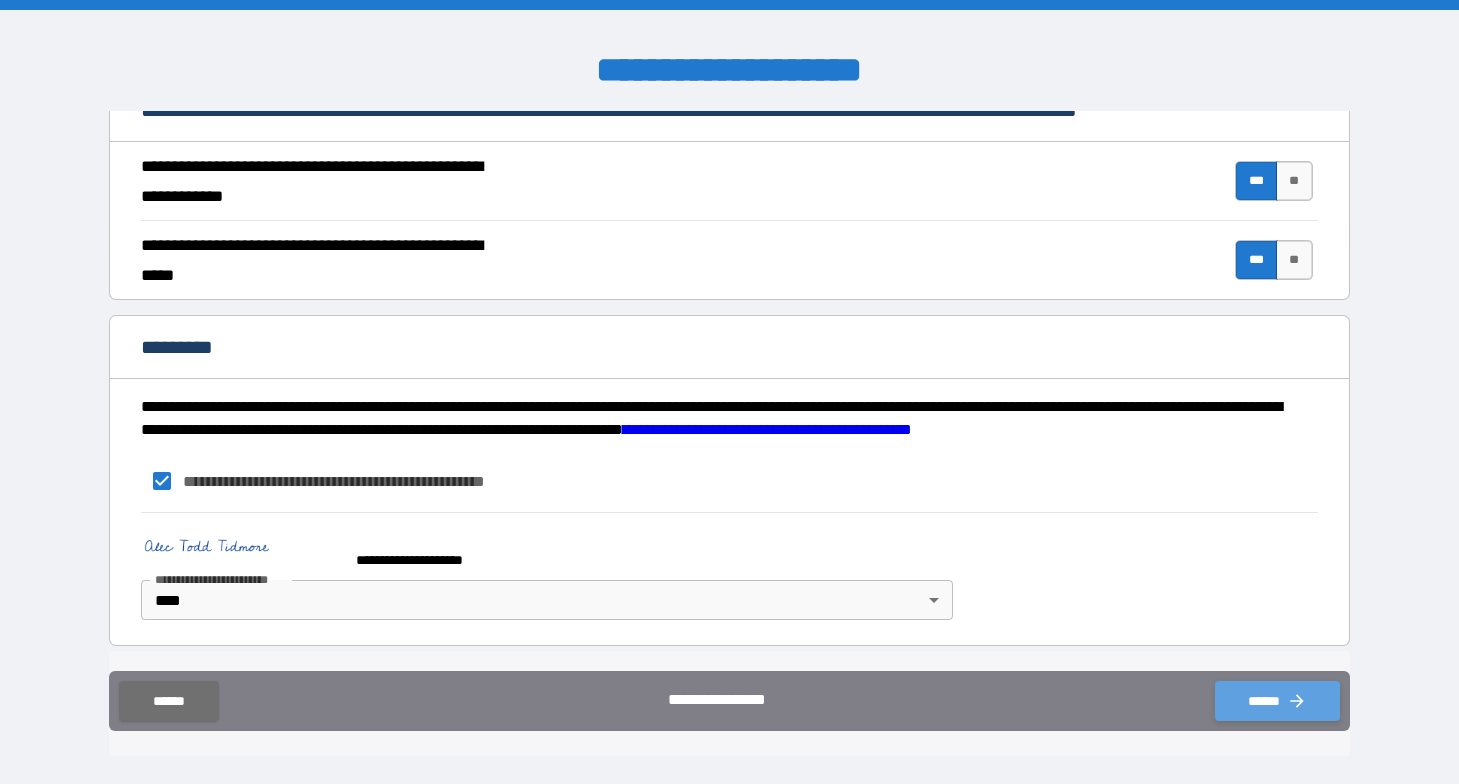 click on "******" at bounding box center [1277, 701] 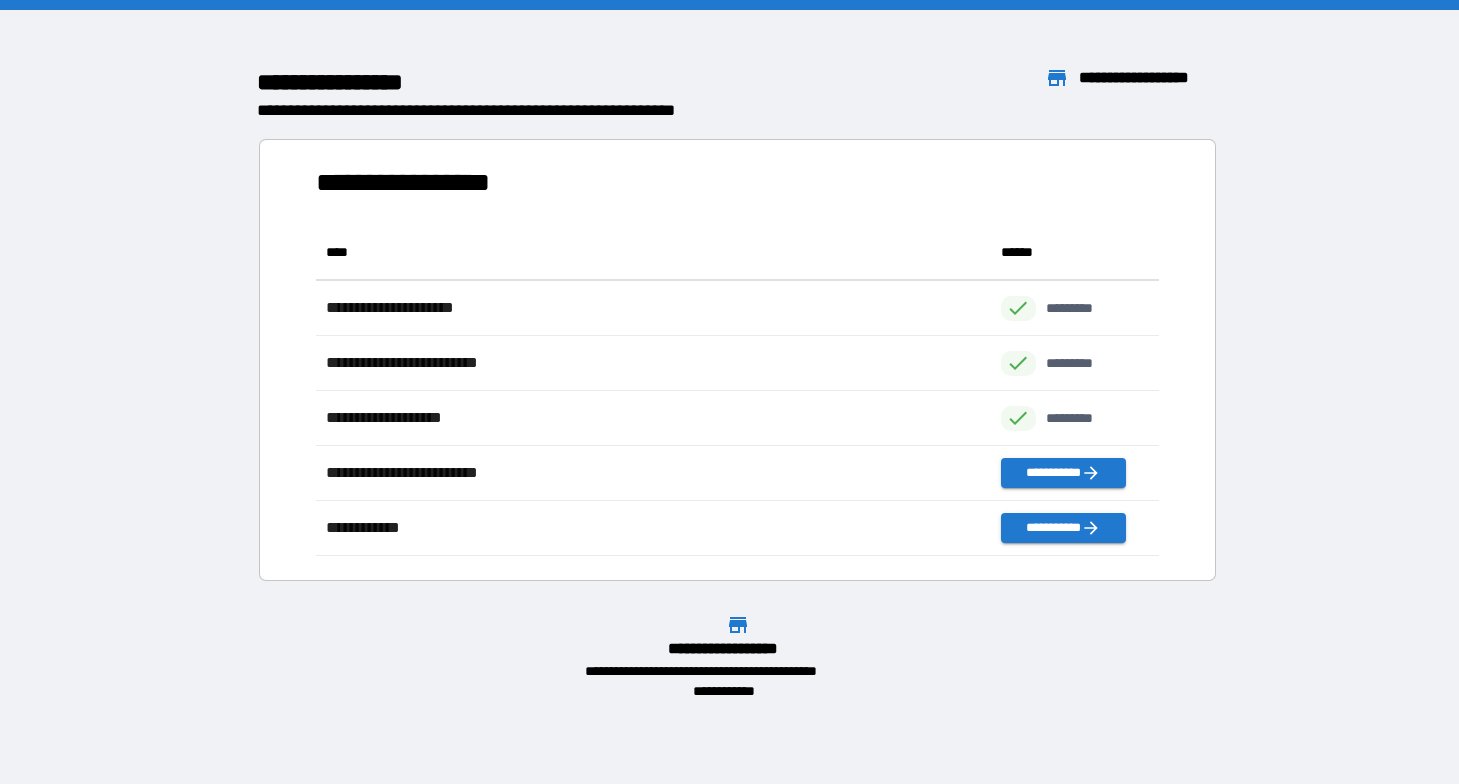 scroll, scrollTop: 1, scrollLeft: 1, axis: both 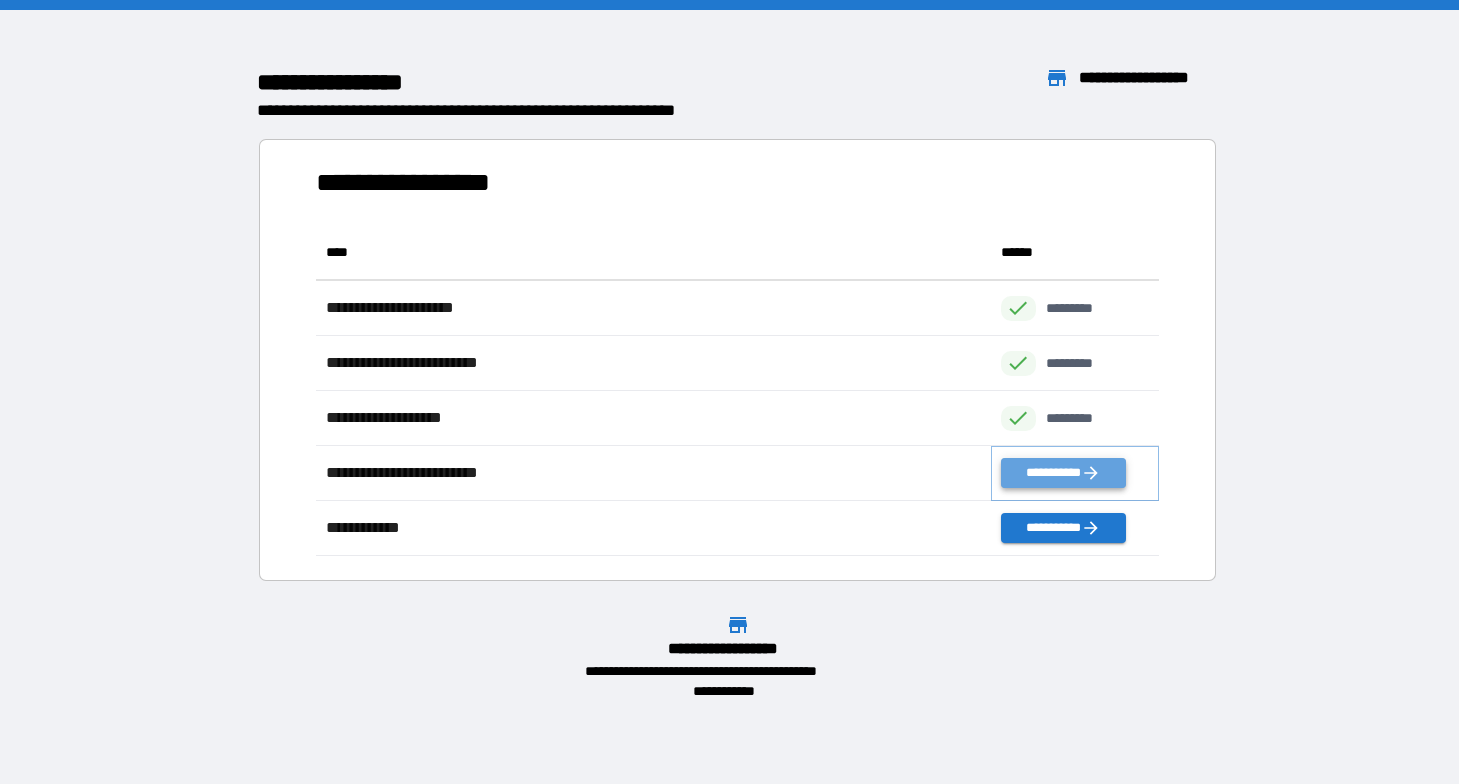 click on "**********" at bounding box center (1063, 473) 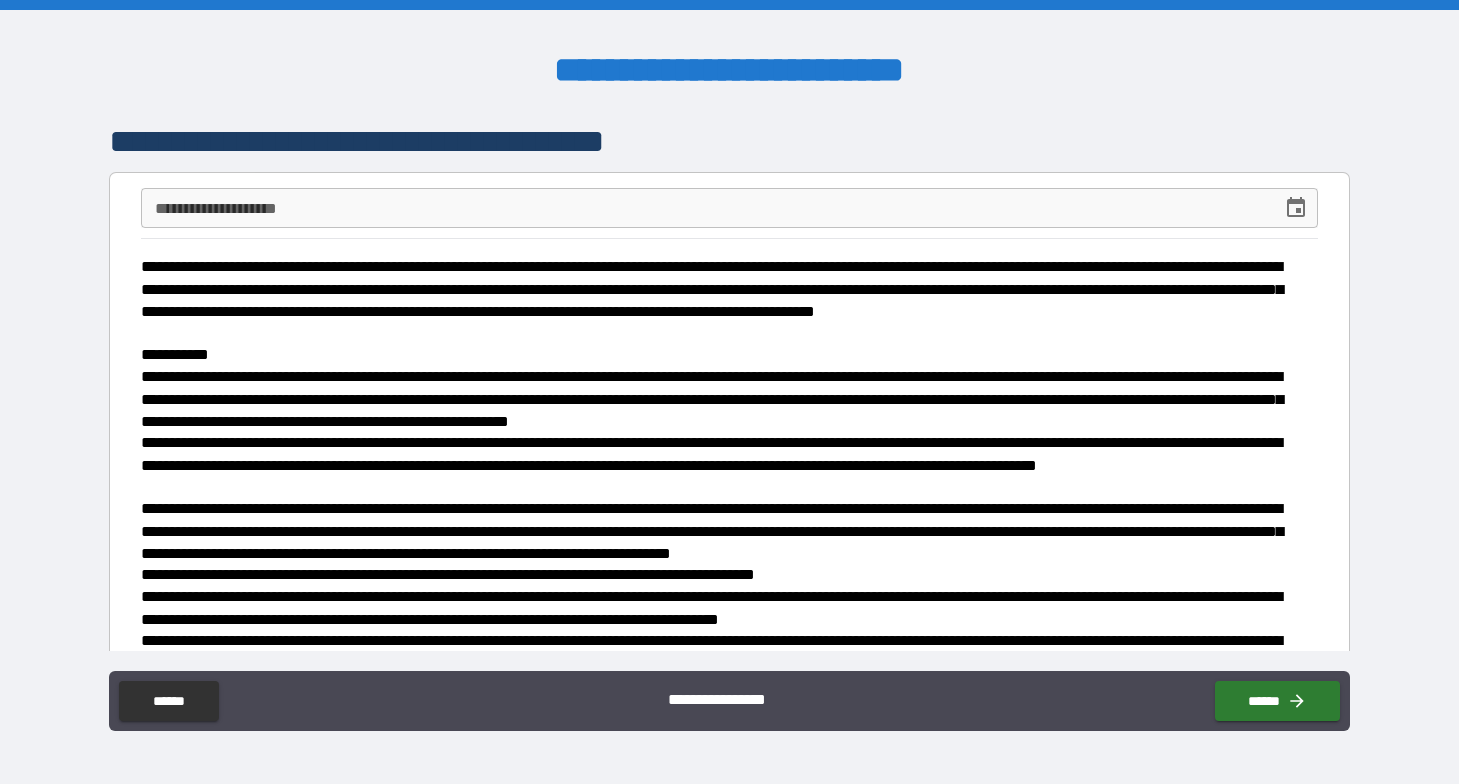 click on "**********" at bounding box center (704, 208) 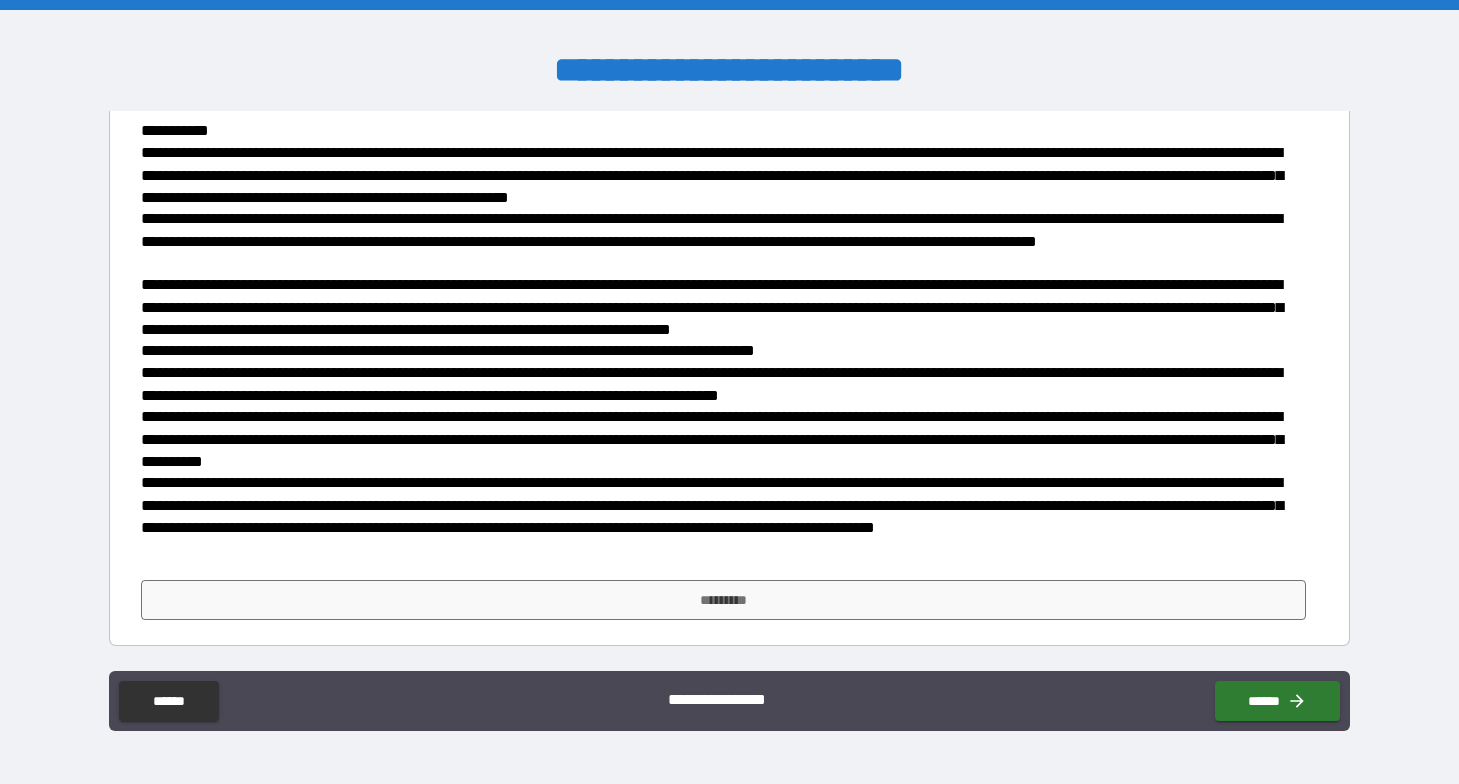 scroll, scrollTop: 224, scrollLeft: 0, axis: vertical 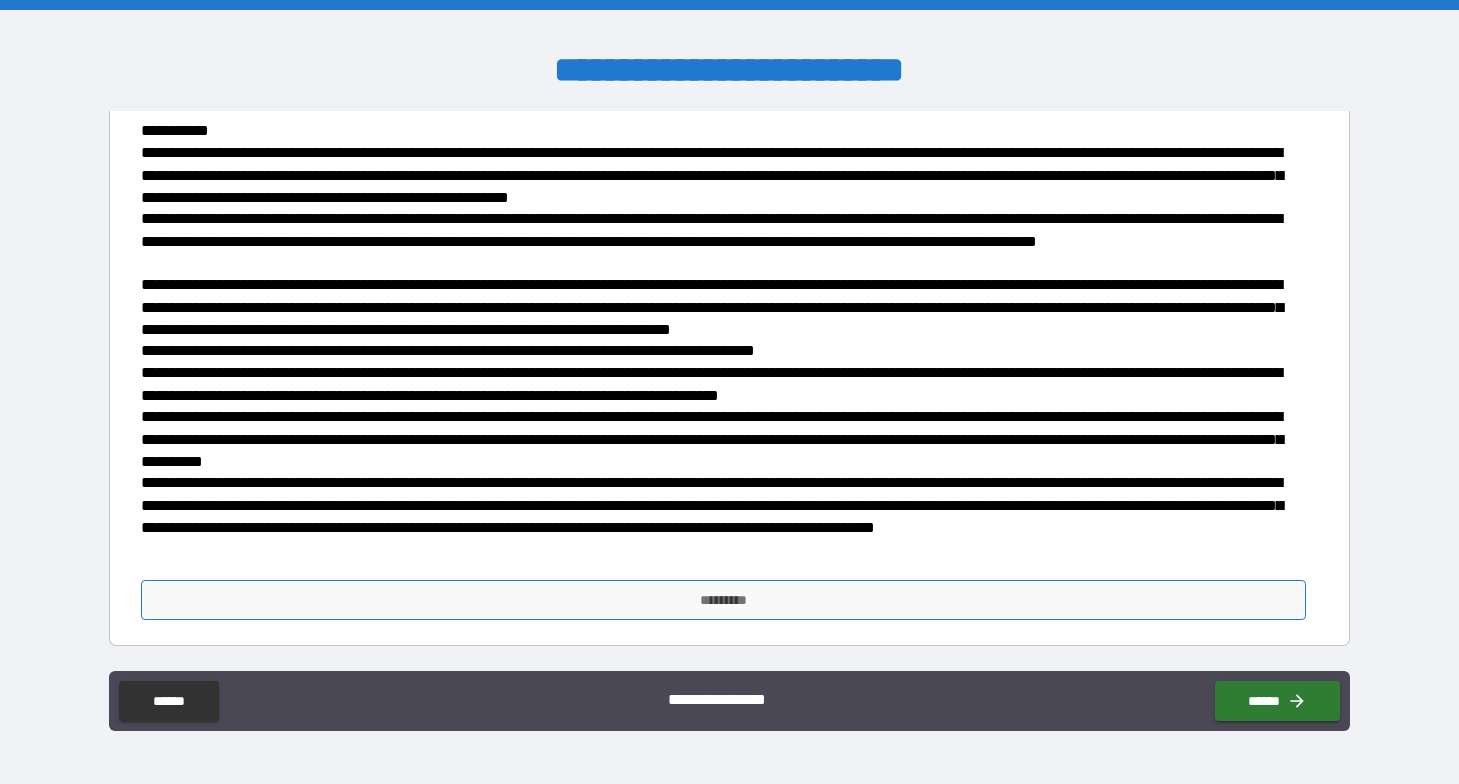 type on "**********" 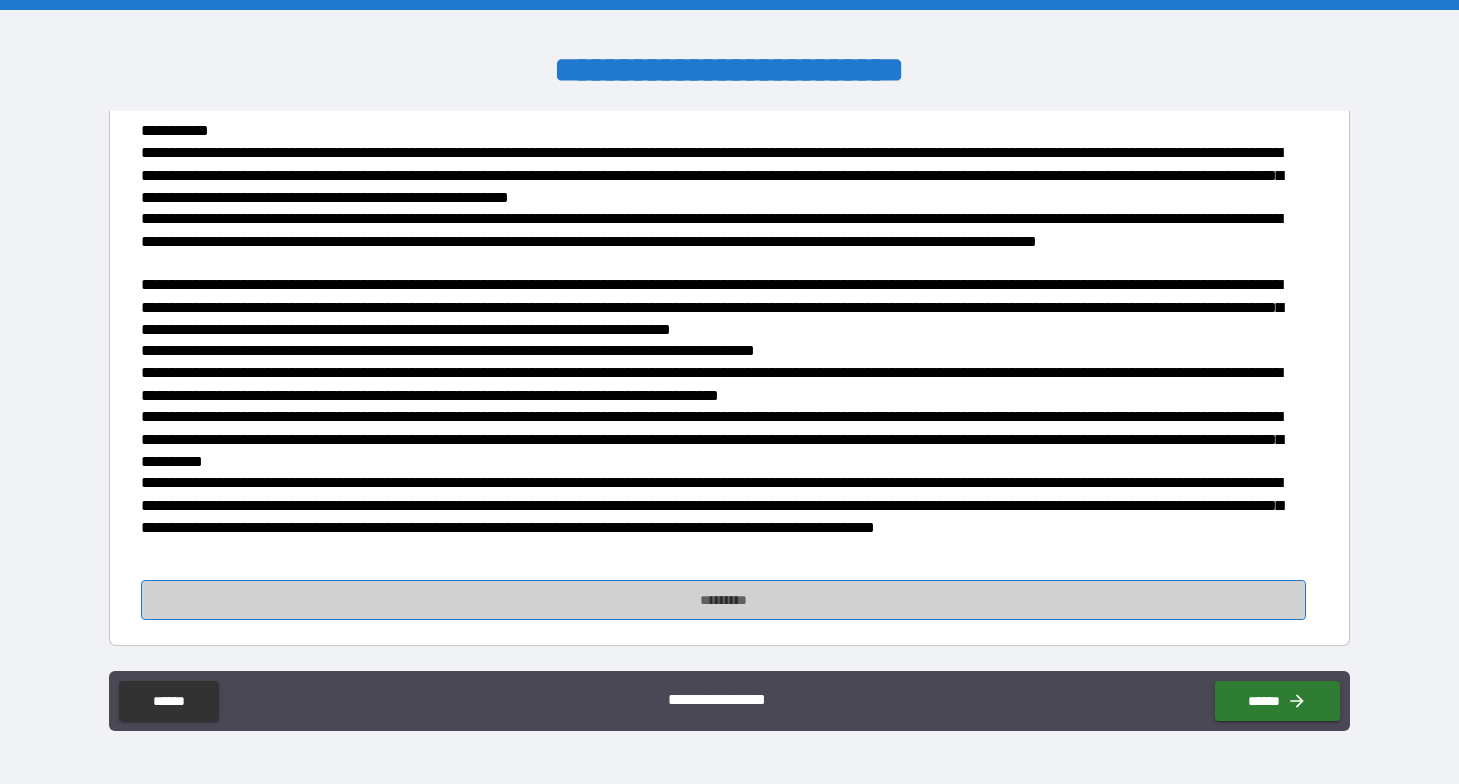 click on "*********" at bounding box center [723, 600] 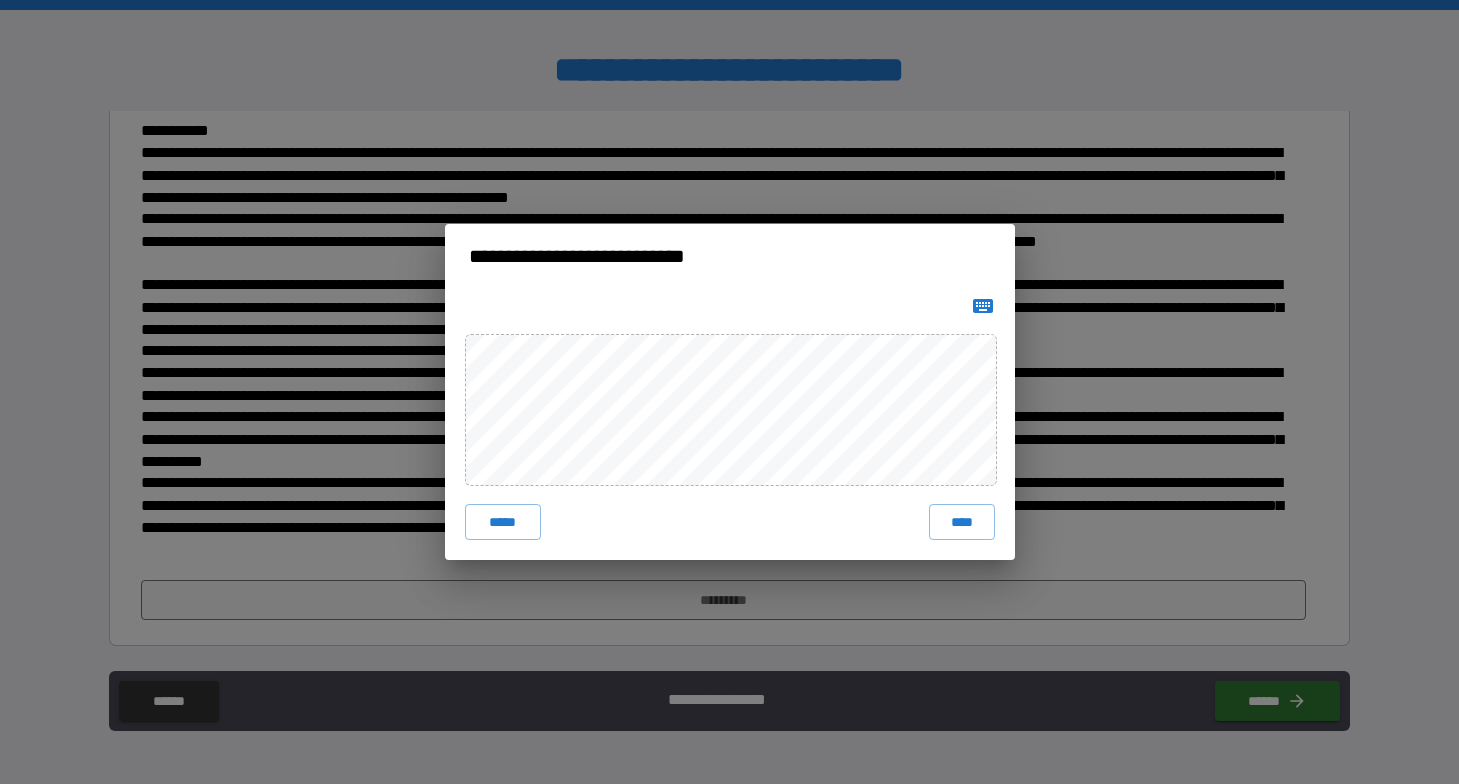 click 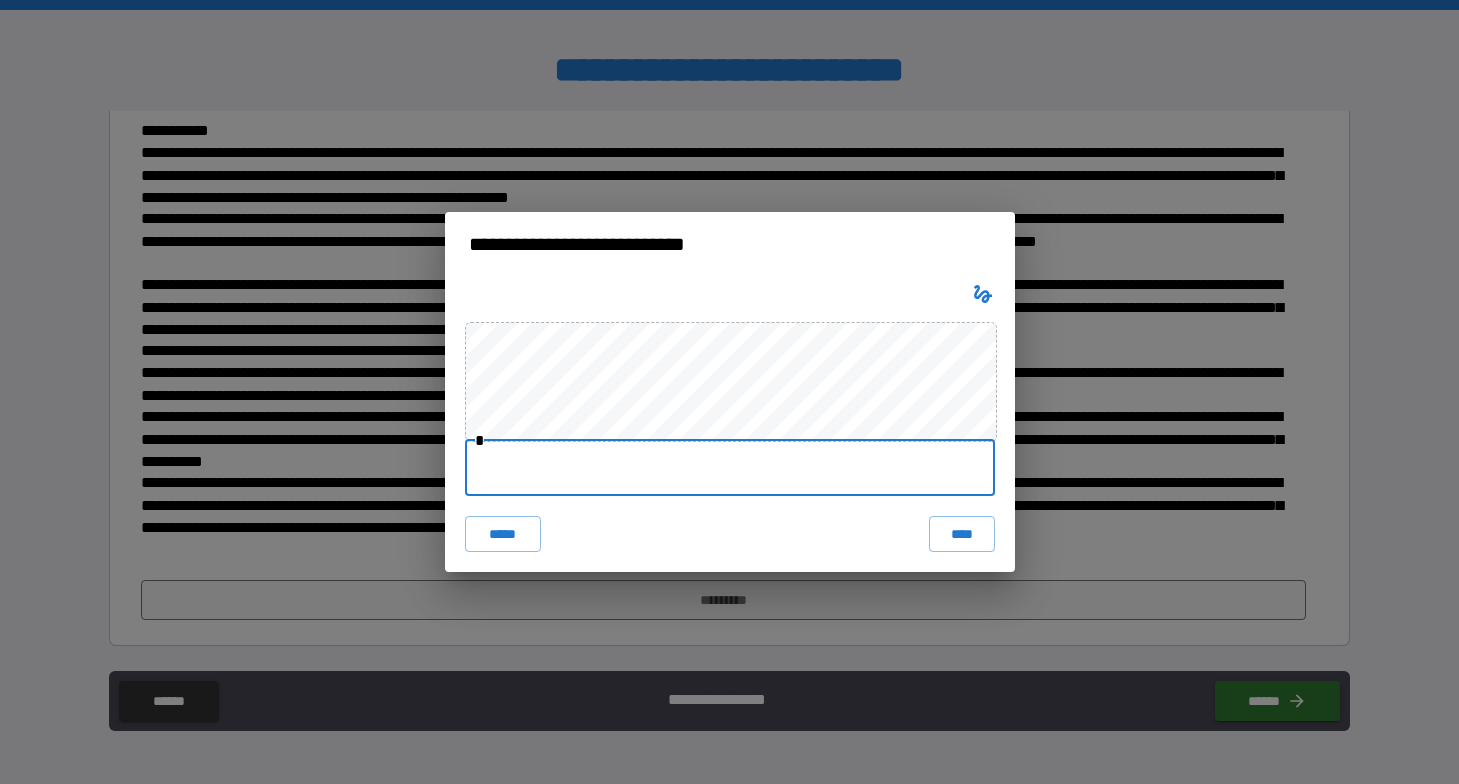 click at bounding box center (730, 468) 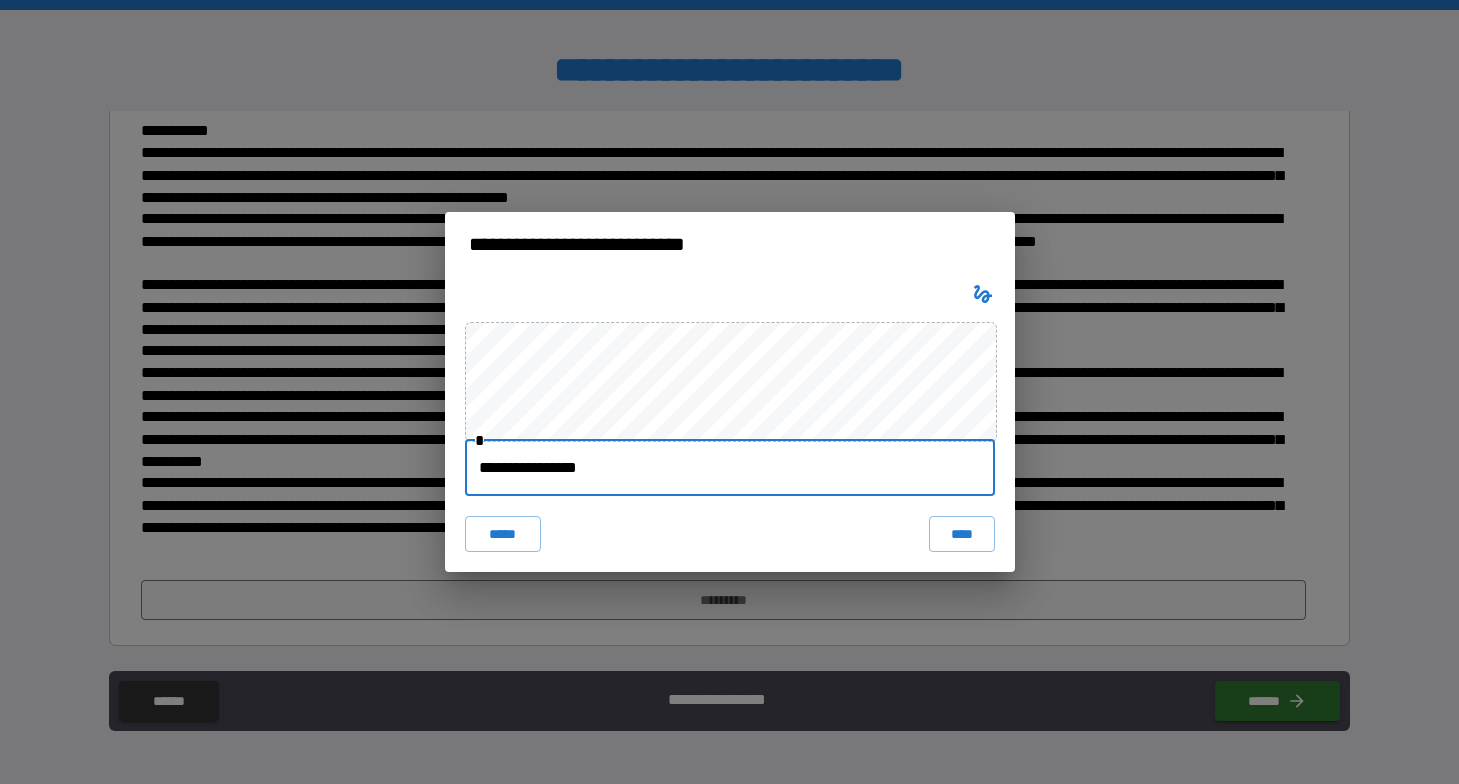 type on "**********" 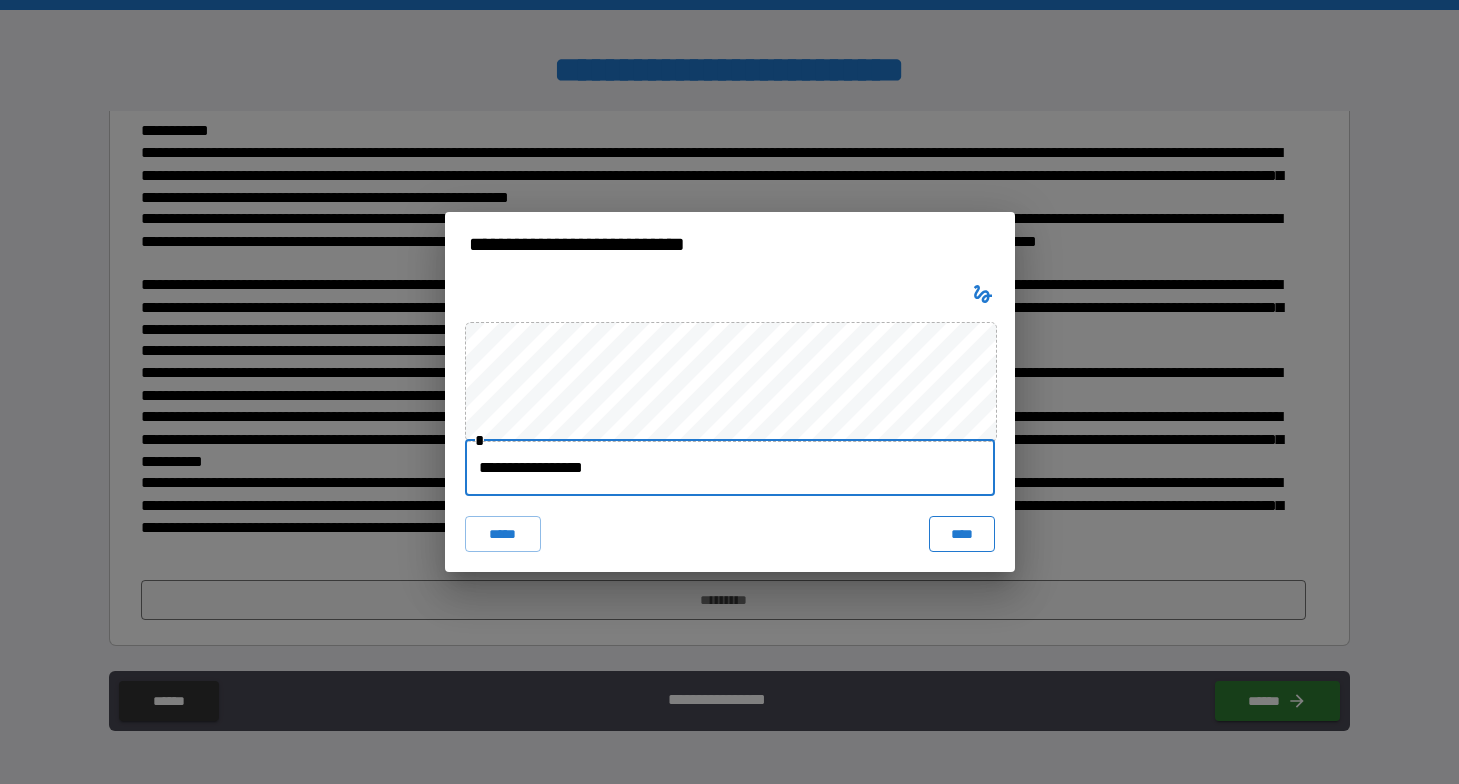 click on "****" at bounding box center [962, 534] 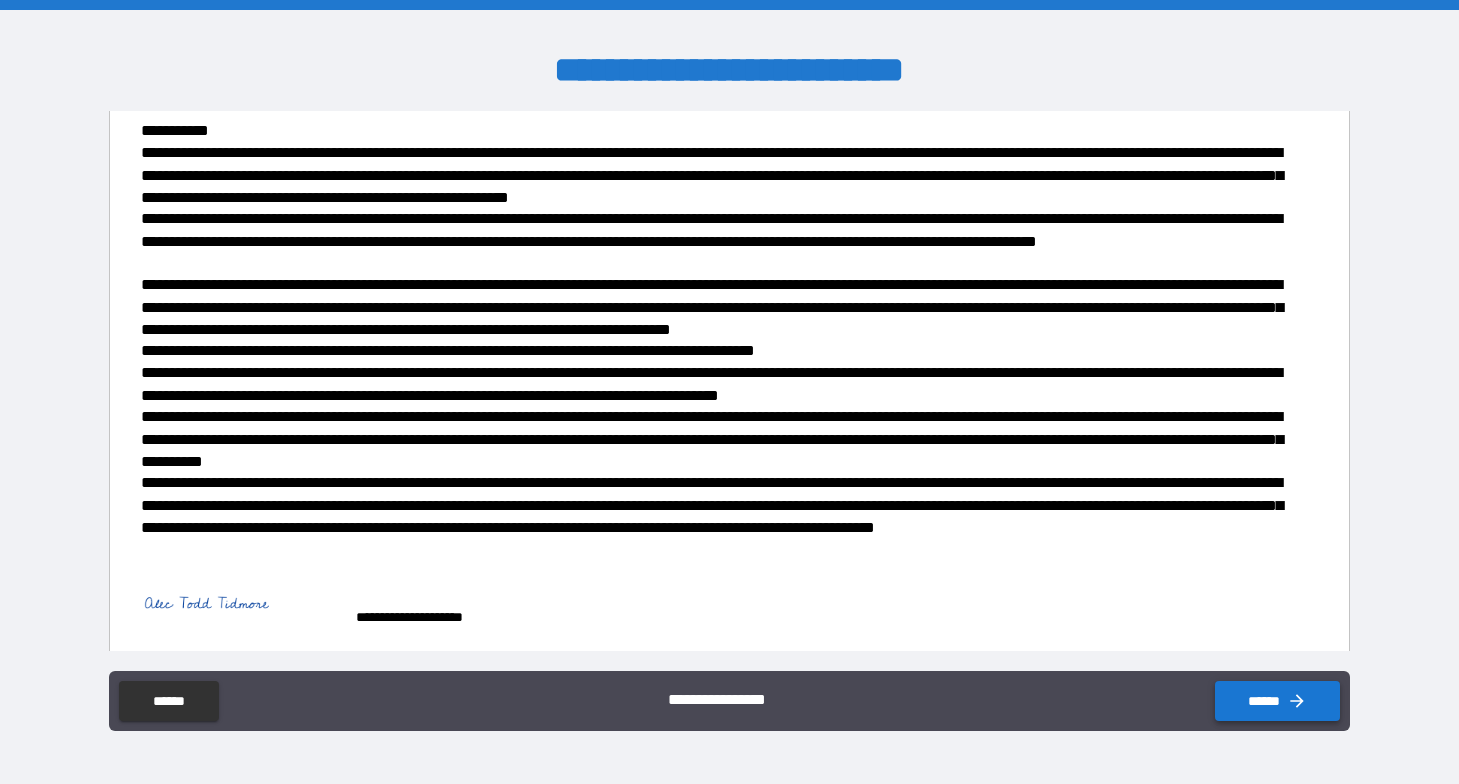 click on "******" at bounding box center [1277, 701] 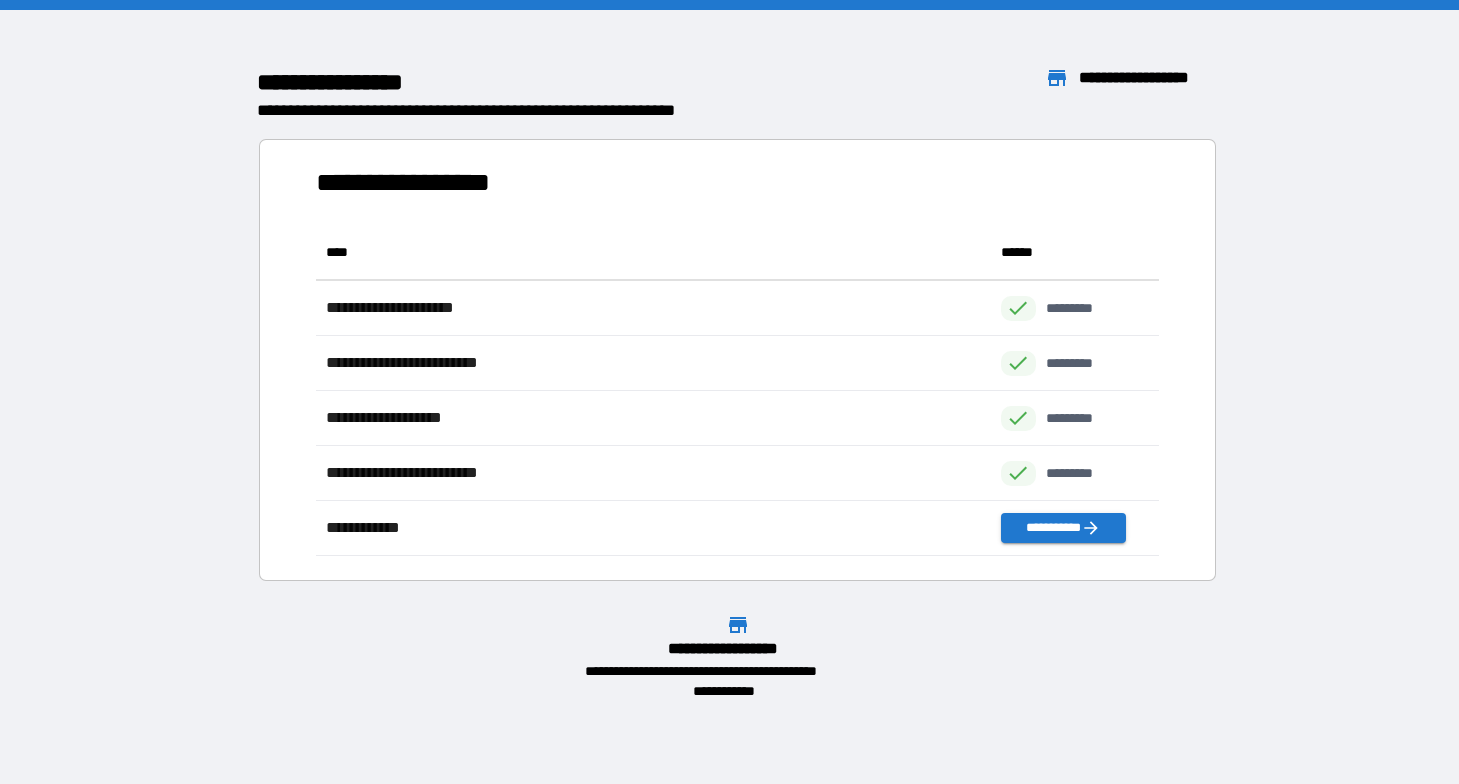 scroll, scrollTop: 1, scrollLeft: 1, axis: both 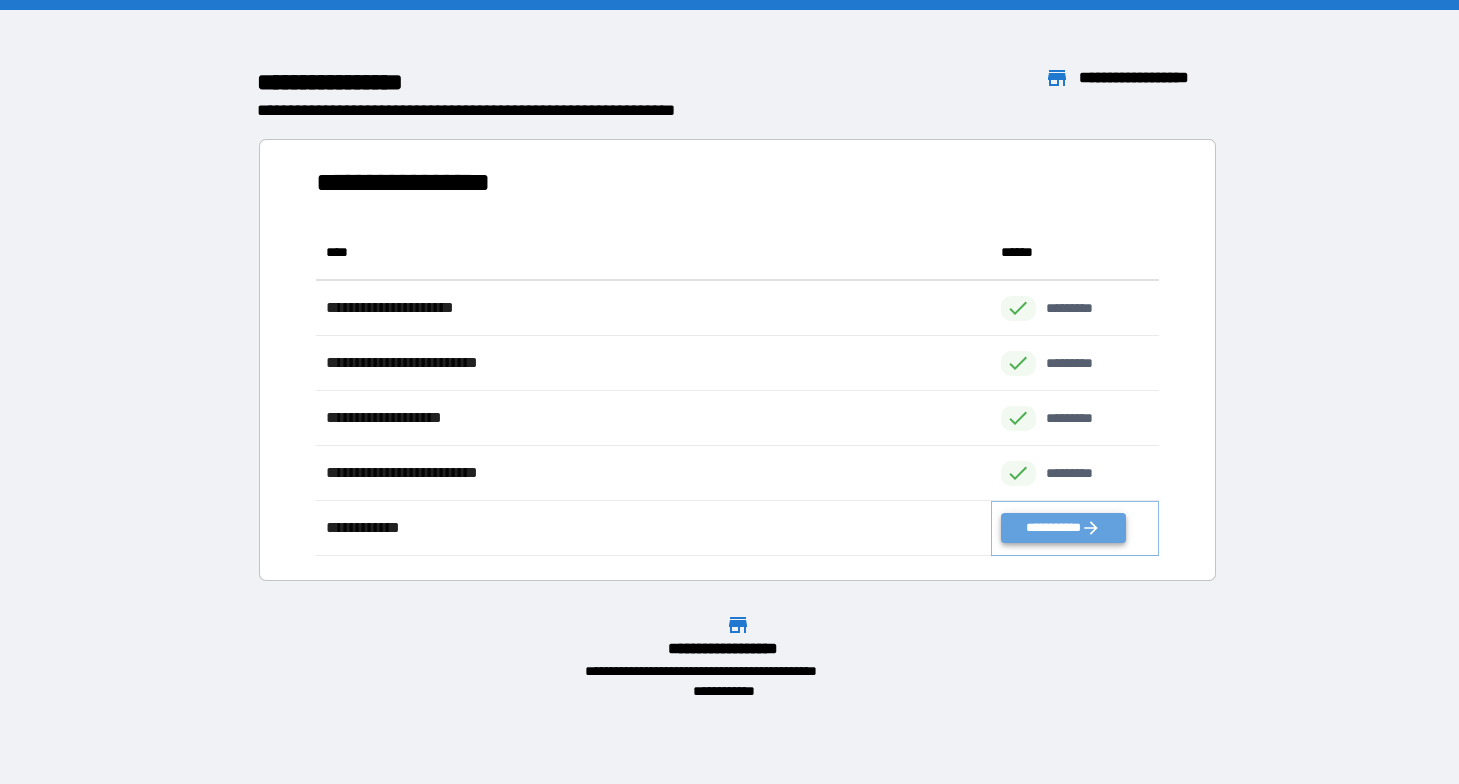 click on "**********" at bounding box center (1063, 528) 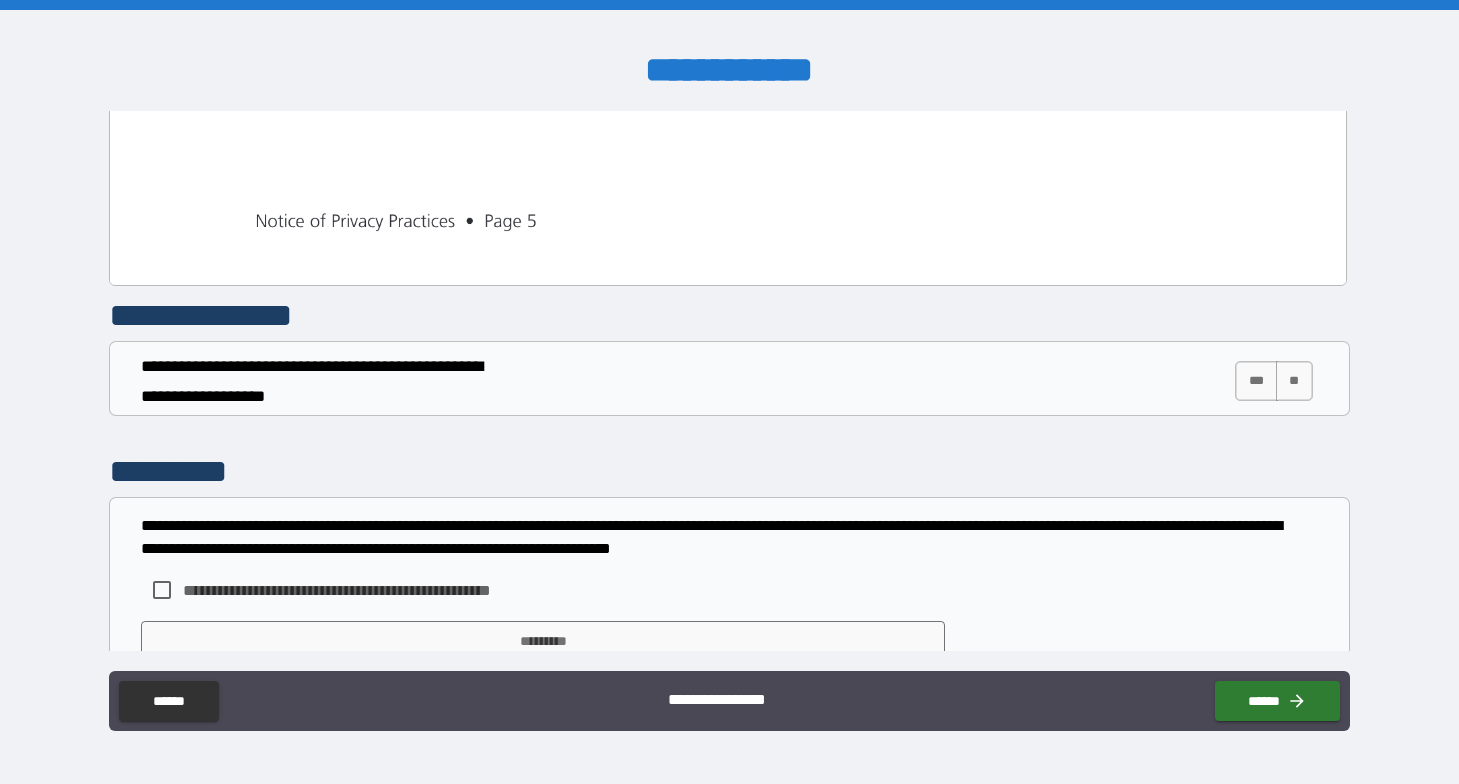 scroll, scrollTop: 7992, scrollLeft: 0, axis: vertical 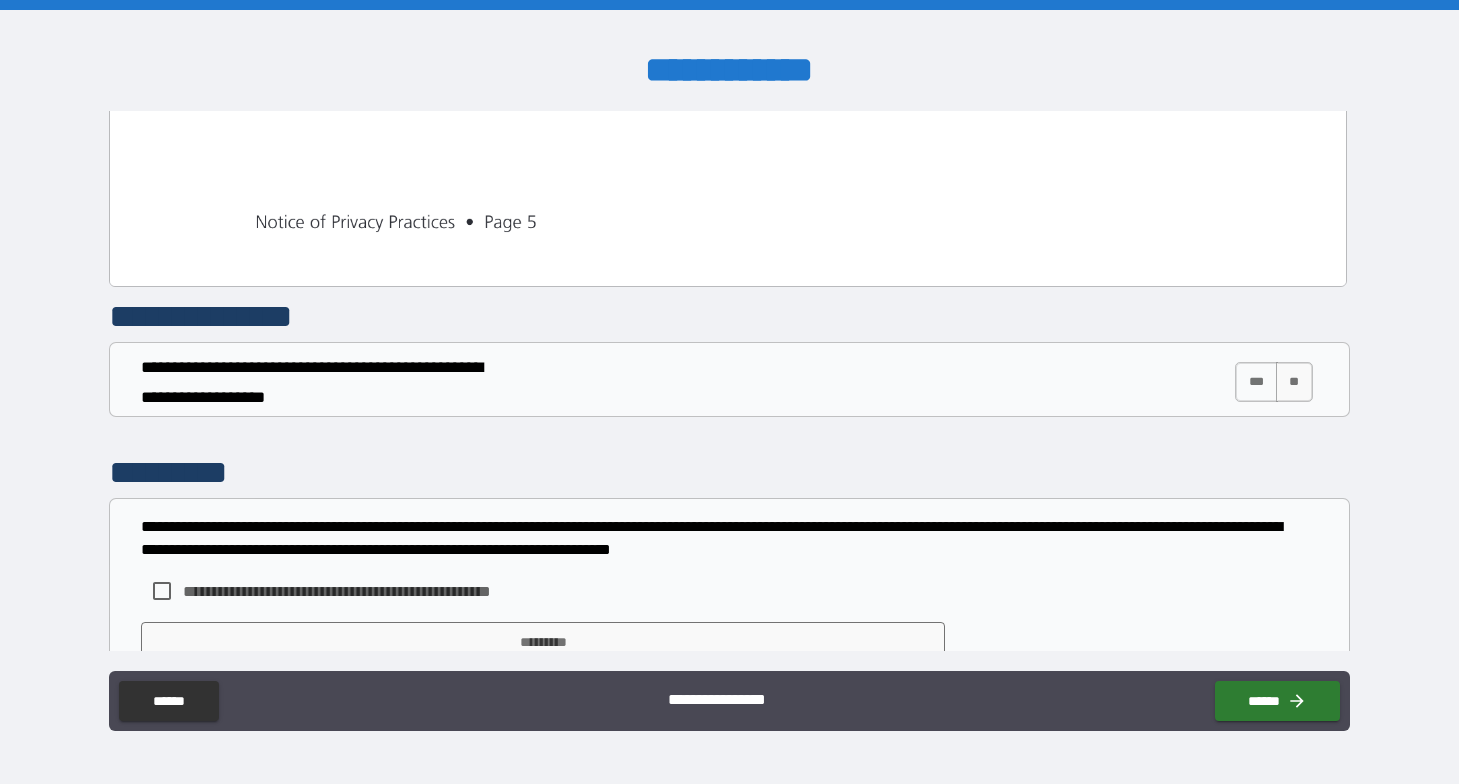 click on "***" at bounding box center [1256, 382] 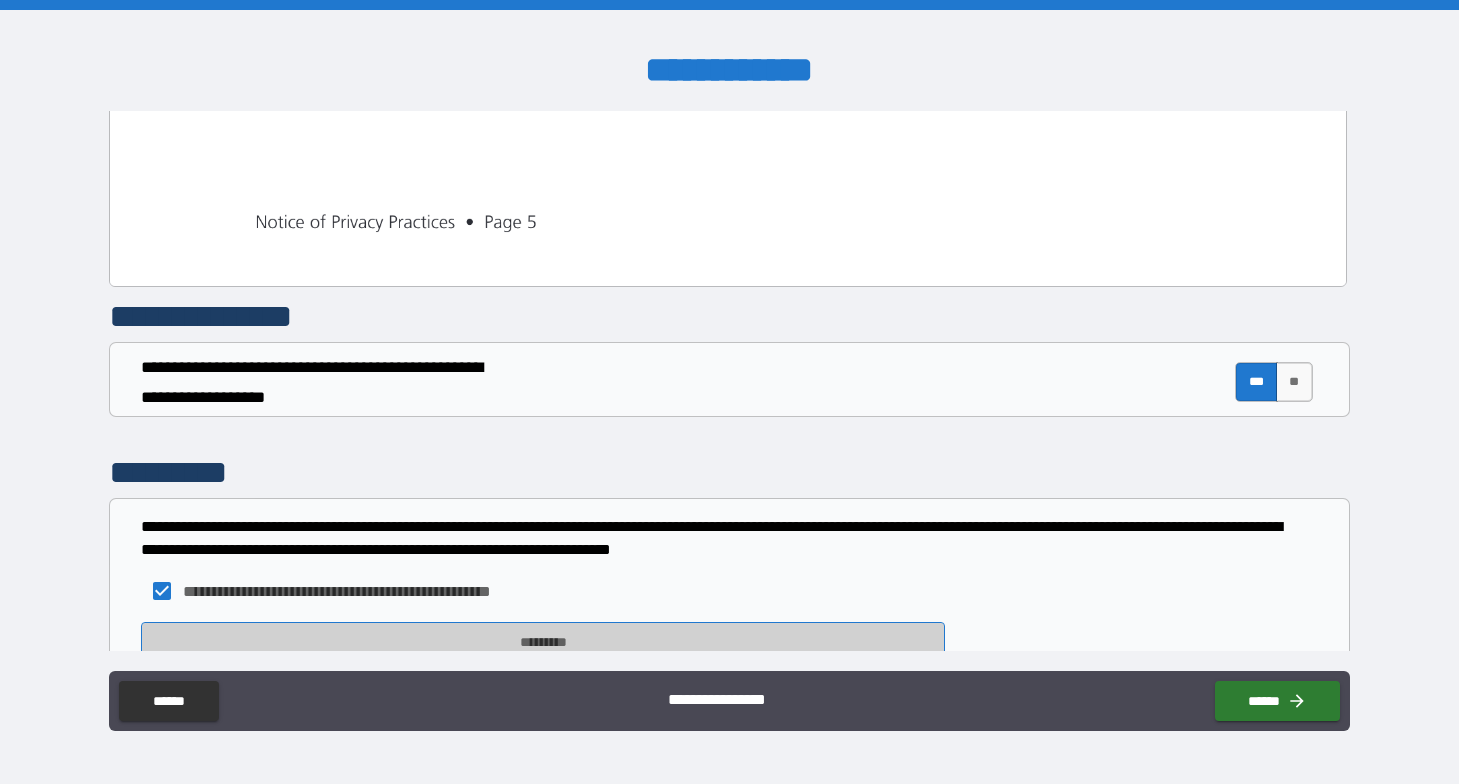 click on "*********" at bounding box center (543, 642) 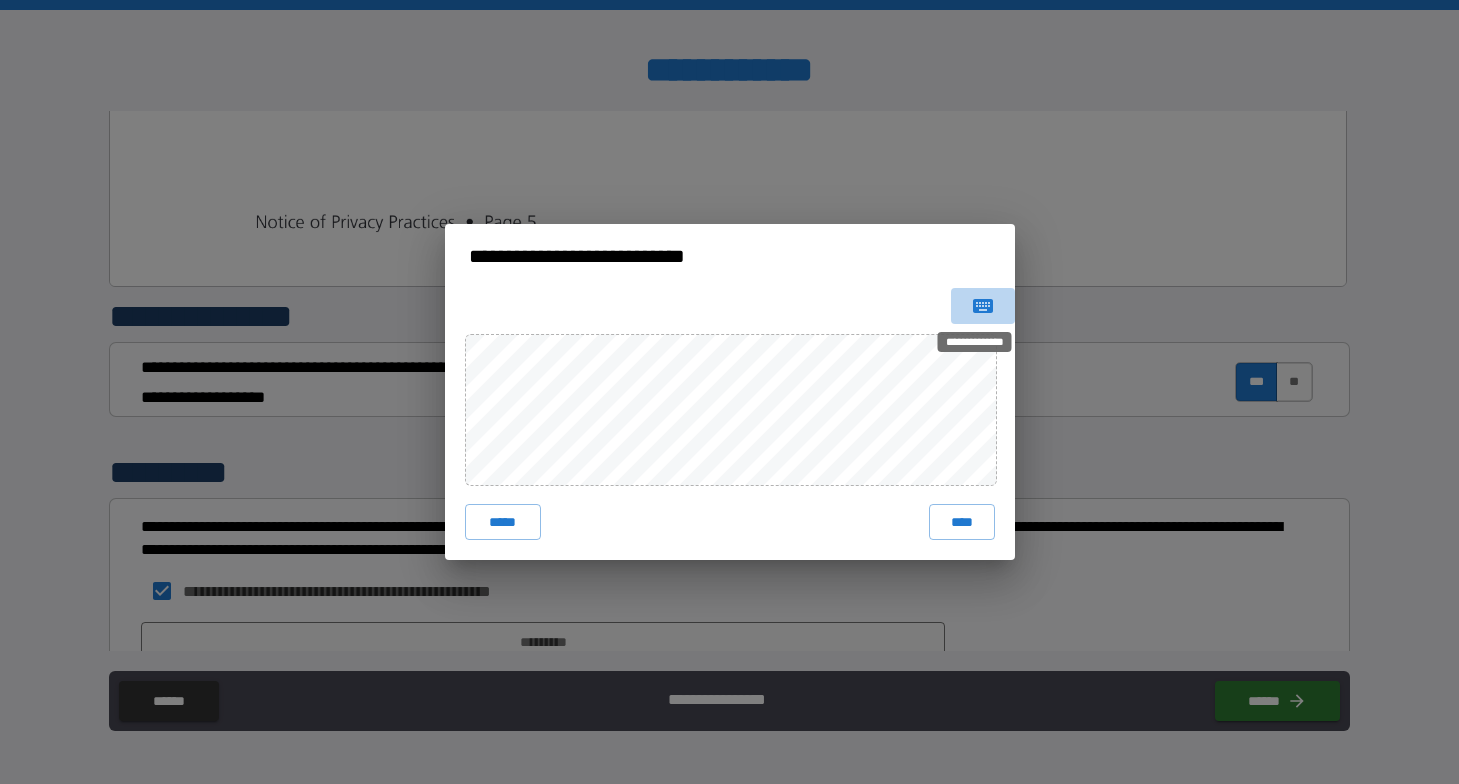 click 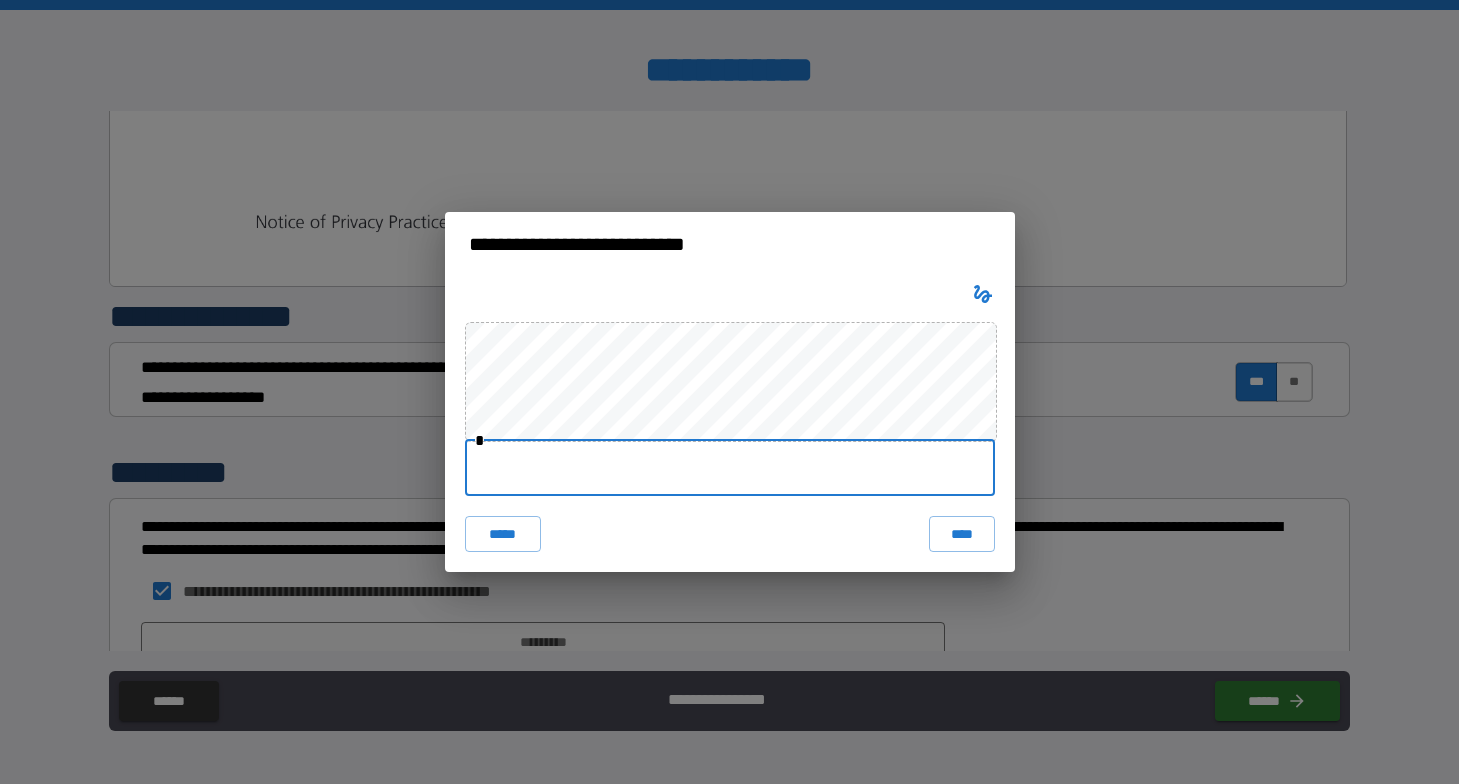 click at bounding box center (730, 468) 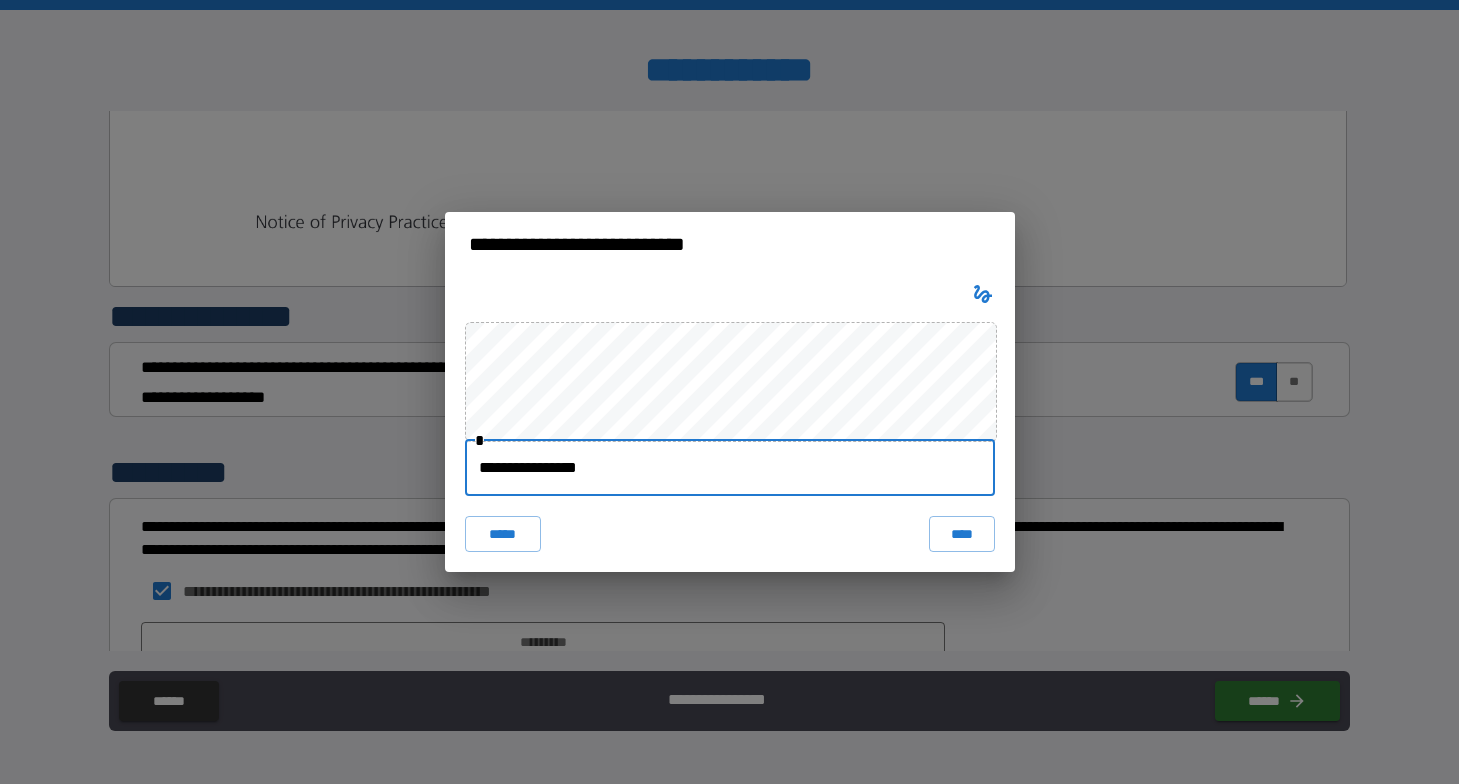 type on "**********" 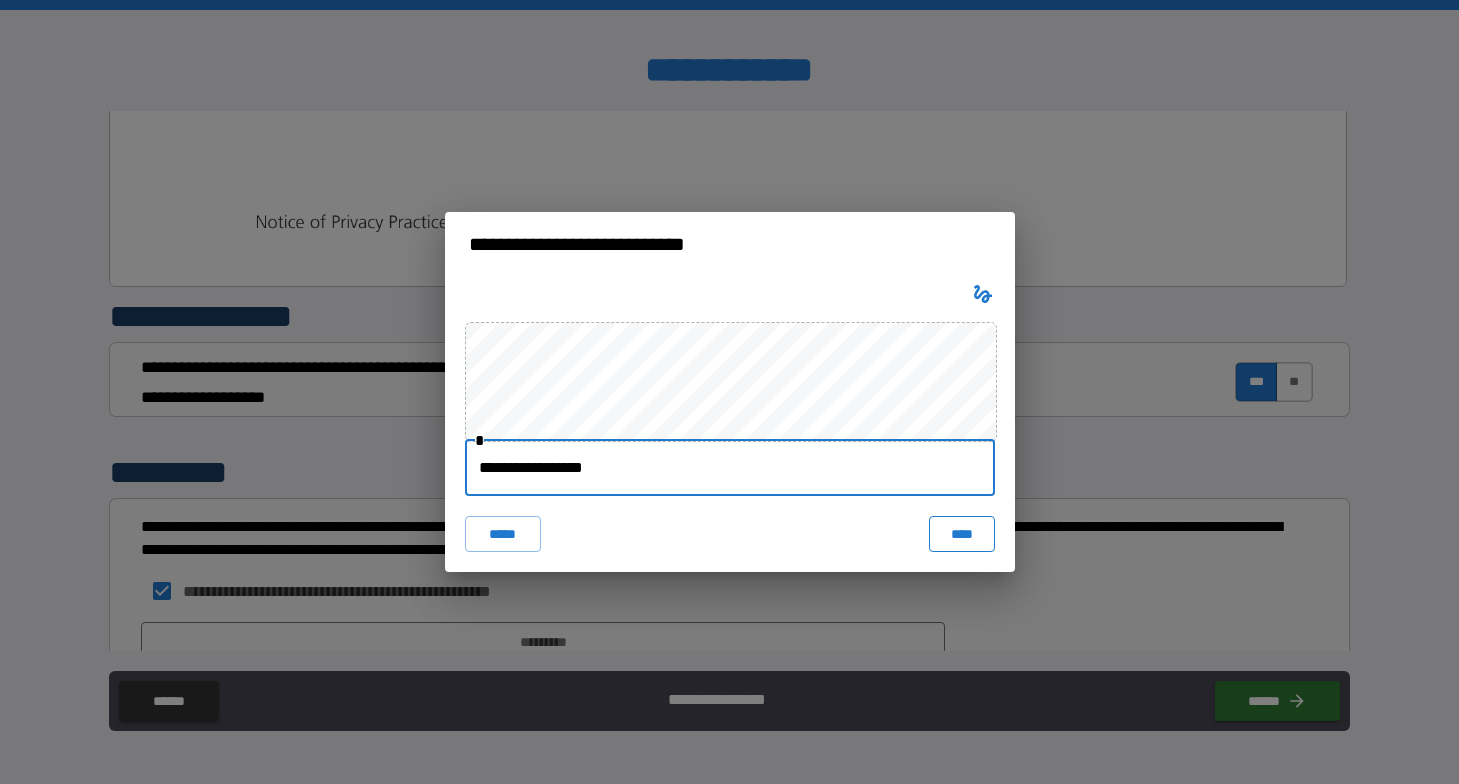 click on "****" at bounding box center (962, 534) 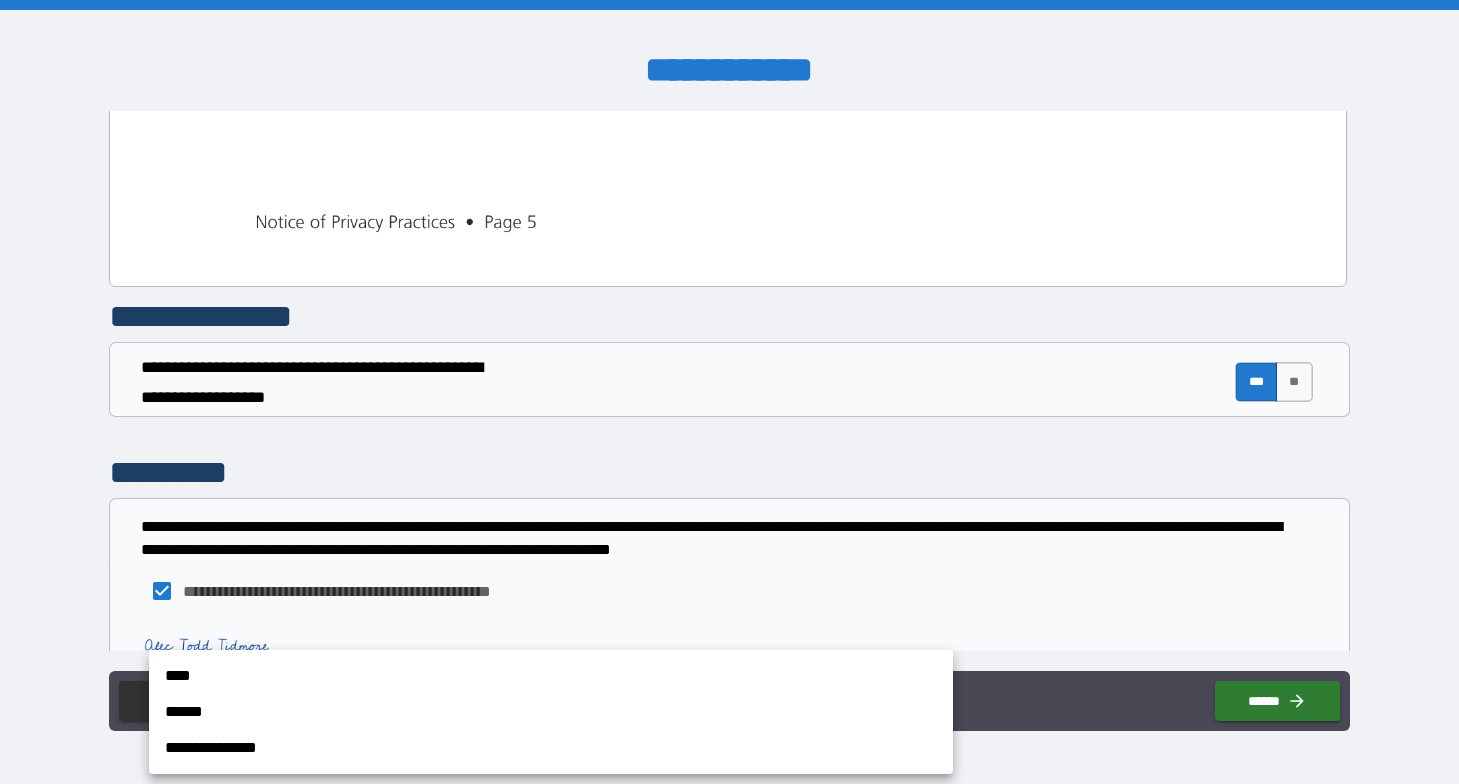 click on "**********" at bounding box center (729, 392) 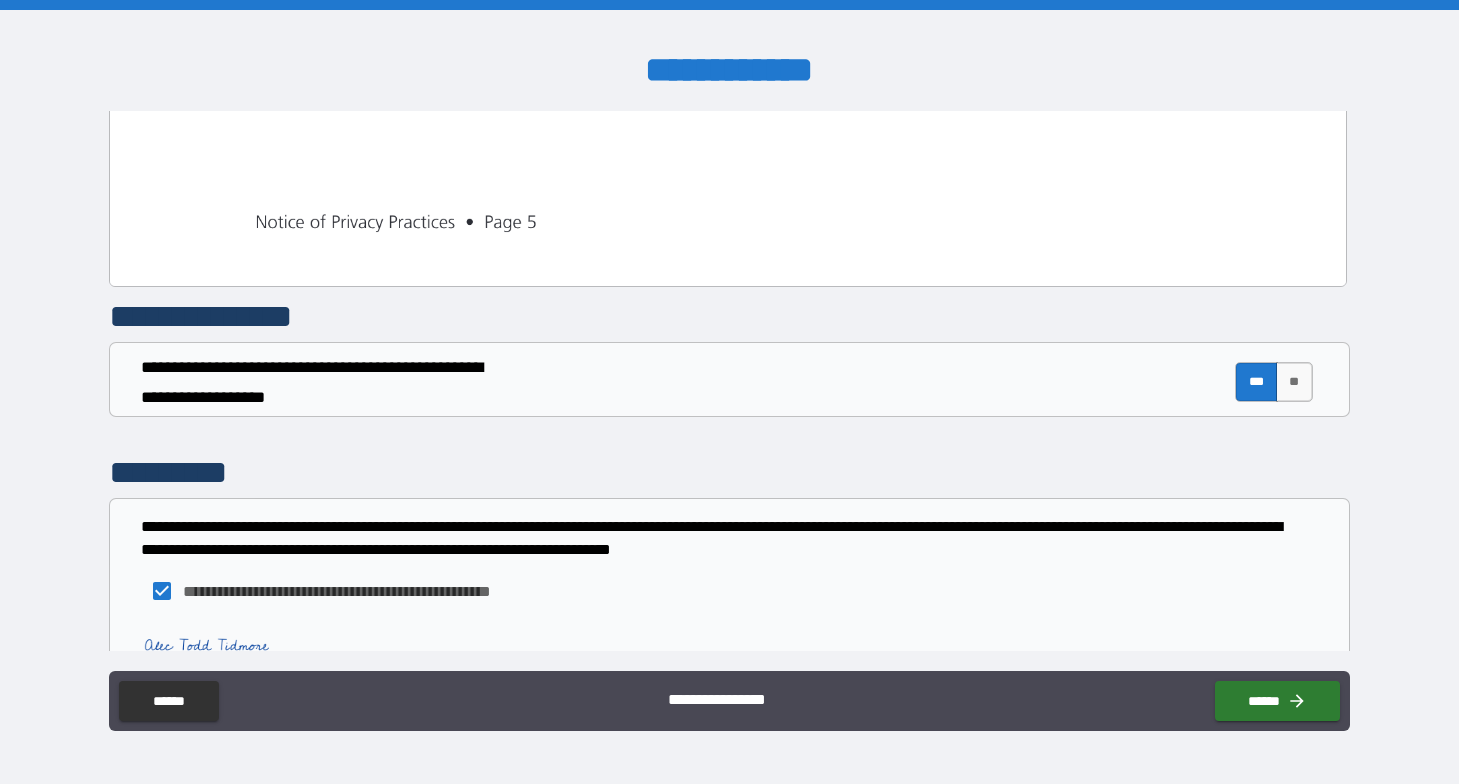 click on "**********" at bounding box center [729, 670] 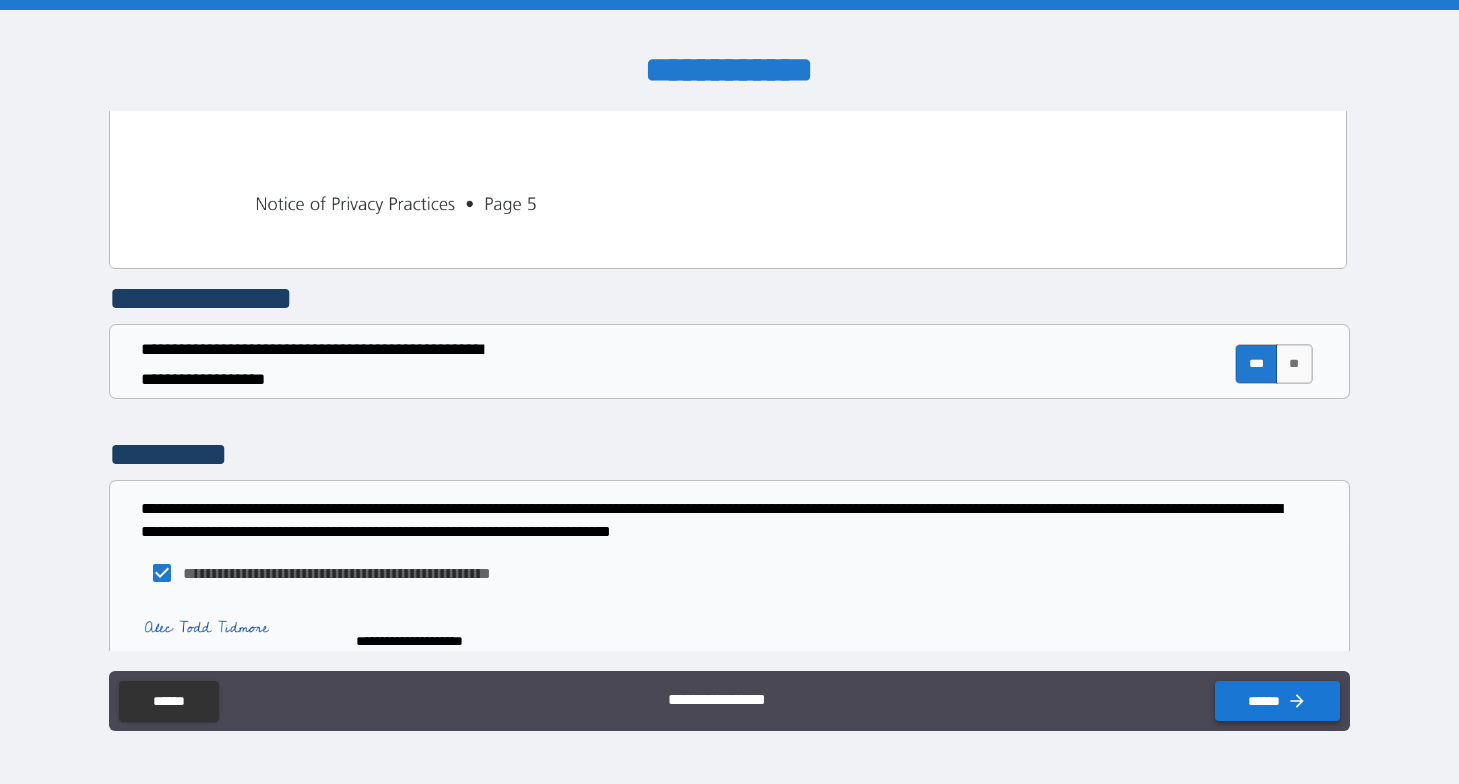 scroll, scrollTop: 8009, scrollLeft: 0, axis: vertical 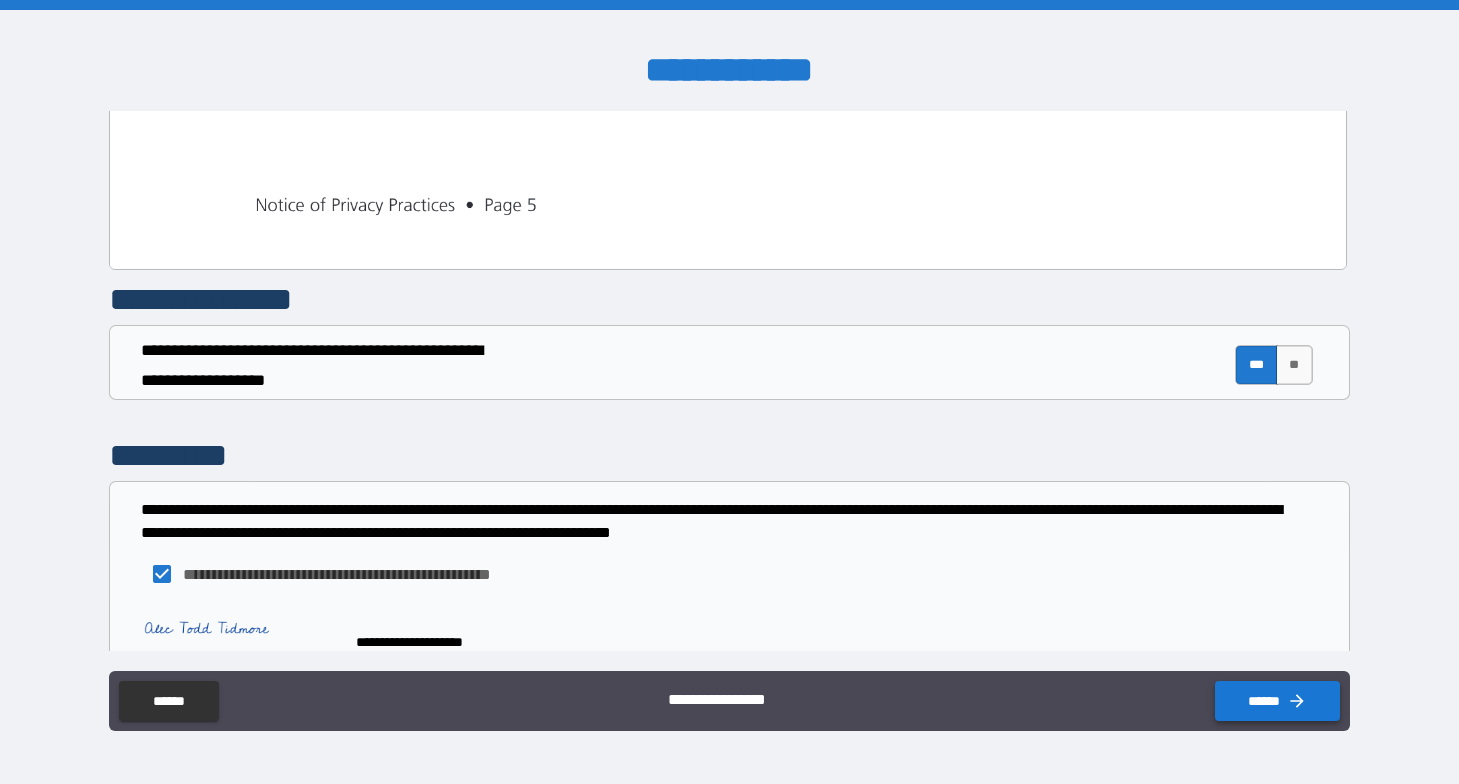 click on "******" at bounding box center [1277, 701] 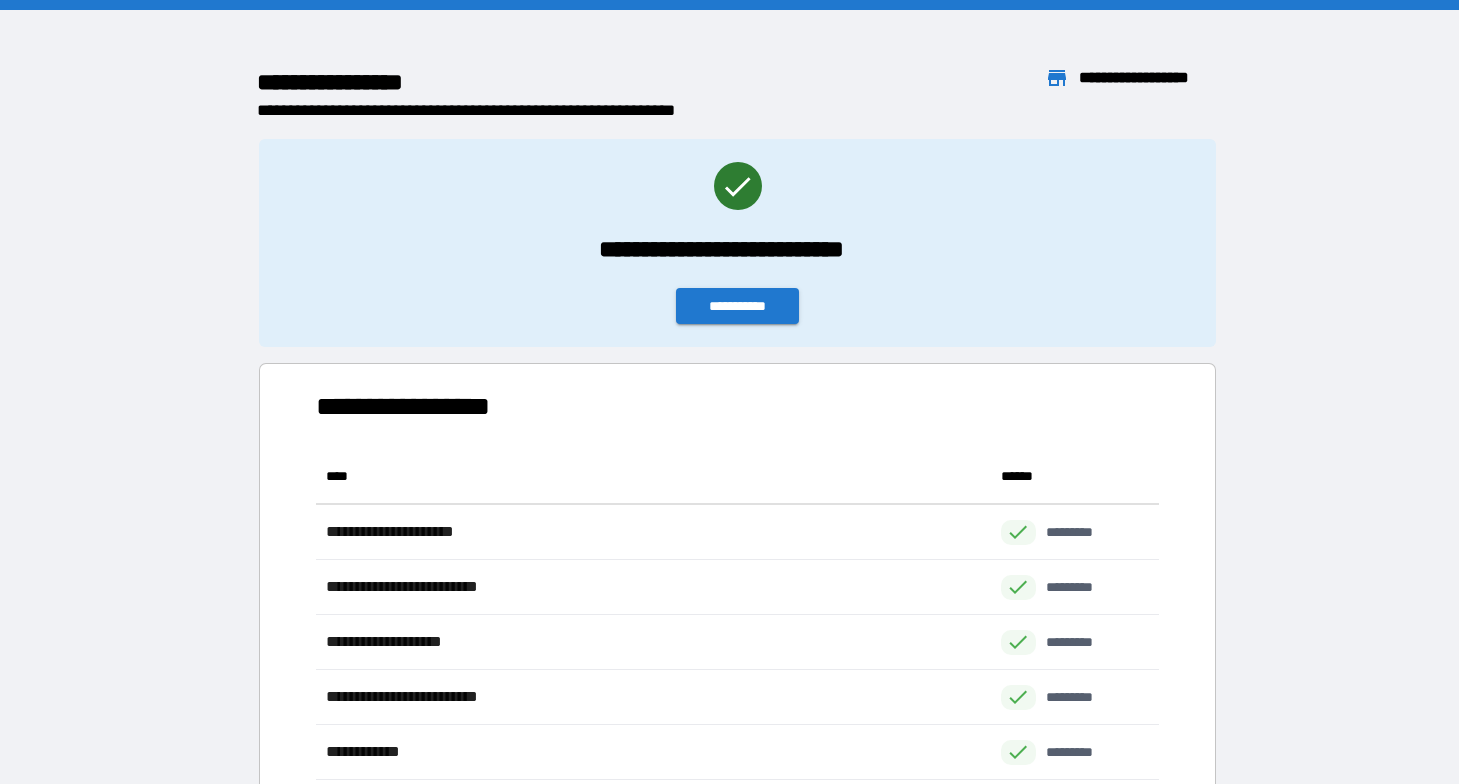 scroll, scrollTop: 331, scrollLeft: 842, axis: both 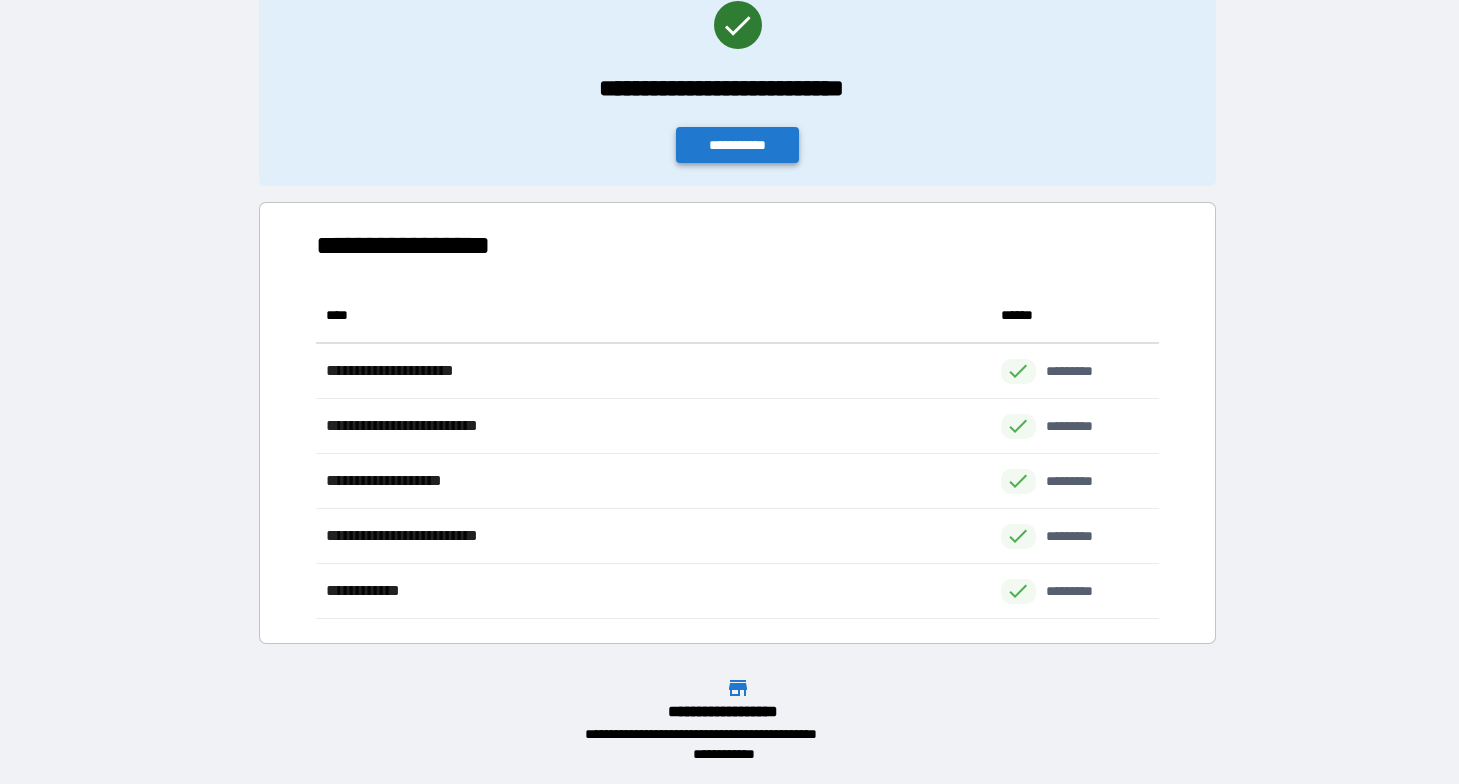 click on "**********" at bounding box center [738, 145] 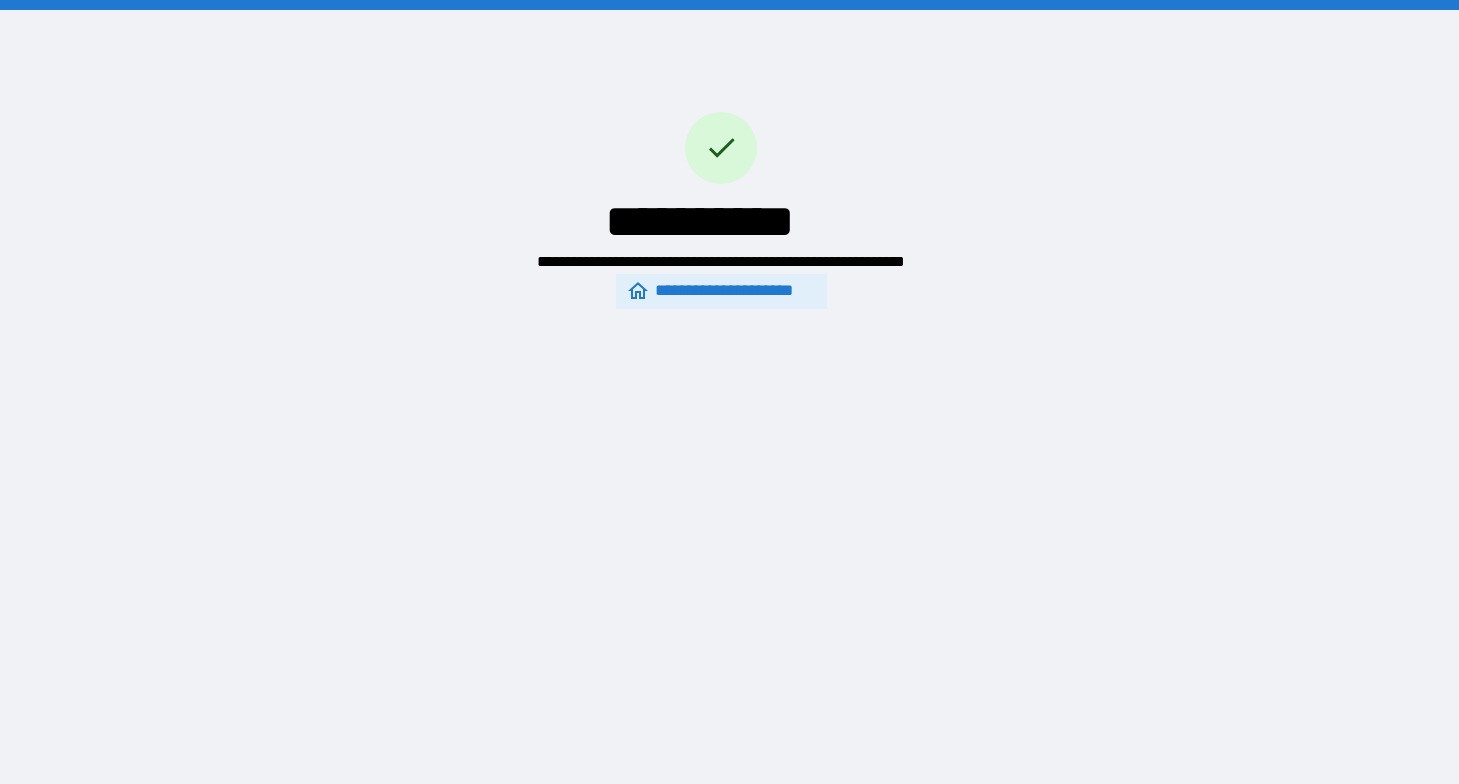 scroll, scrollTop: 0, scrollLeft: 0, axis: both 